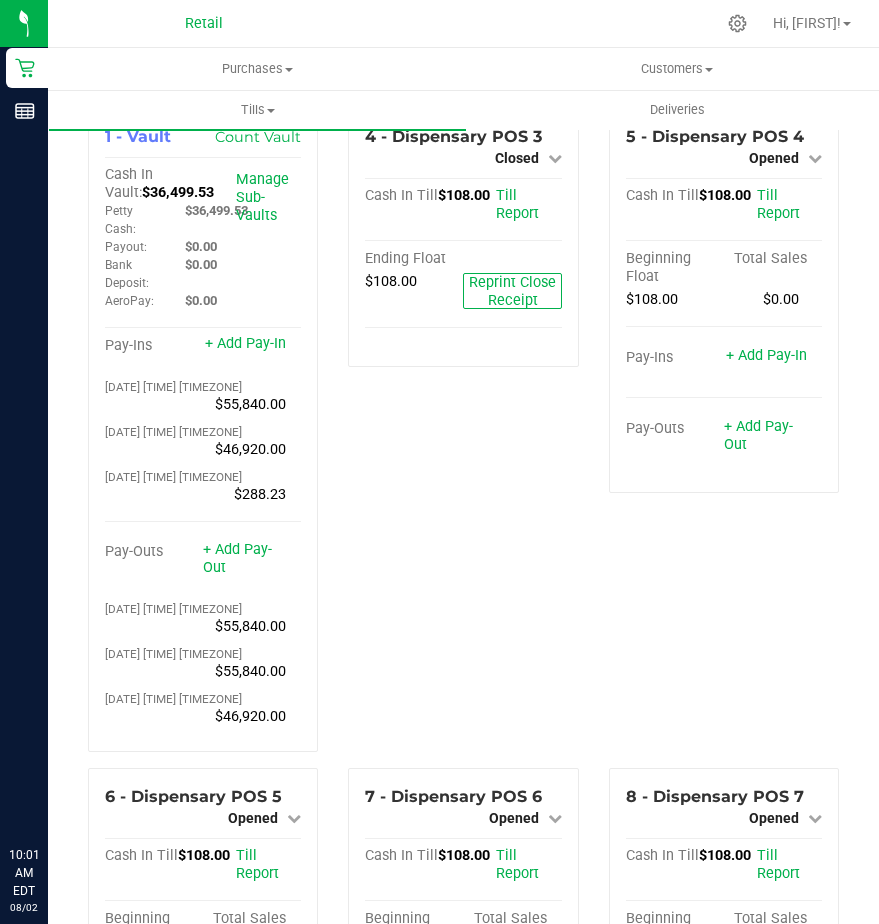 scroll, scrollTop: 0, scrollLeft: 0, axis: both 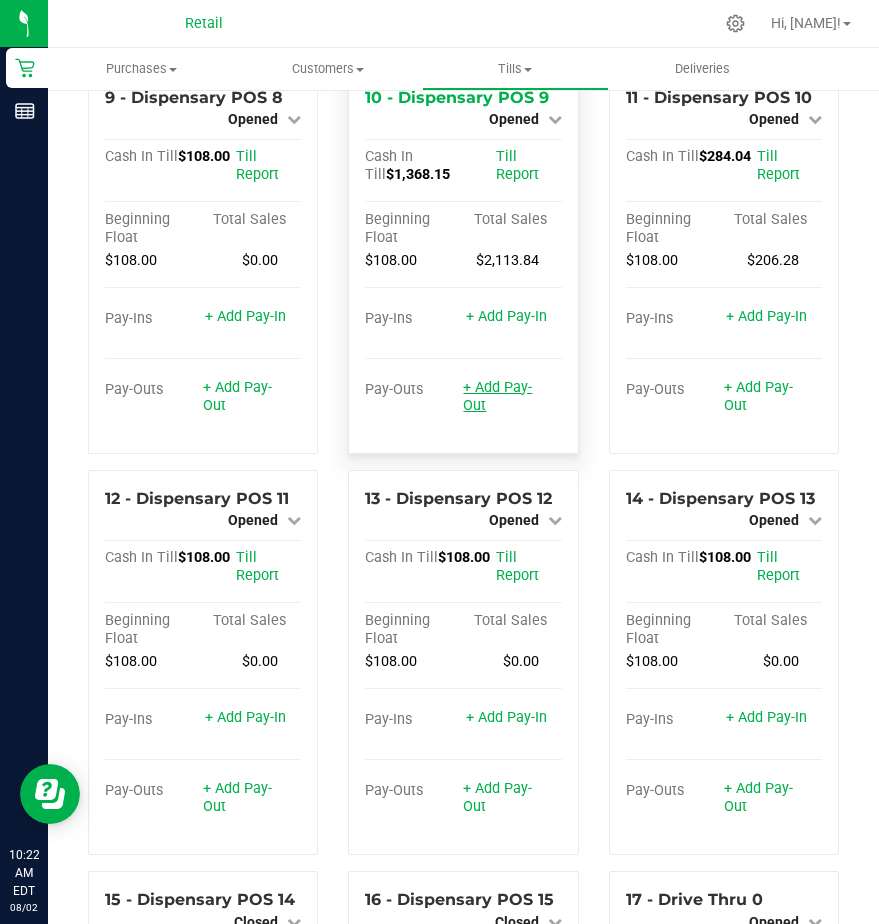 click on "+ Add Pay-Out" at bounding box center [497, 396] 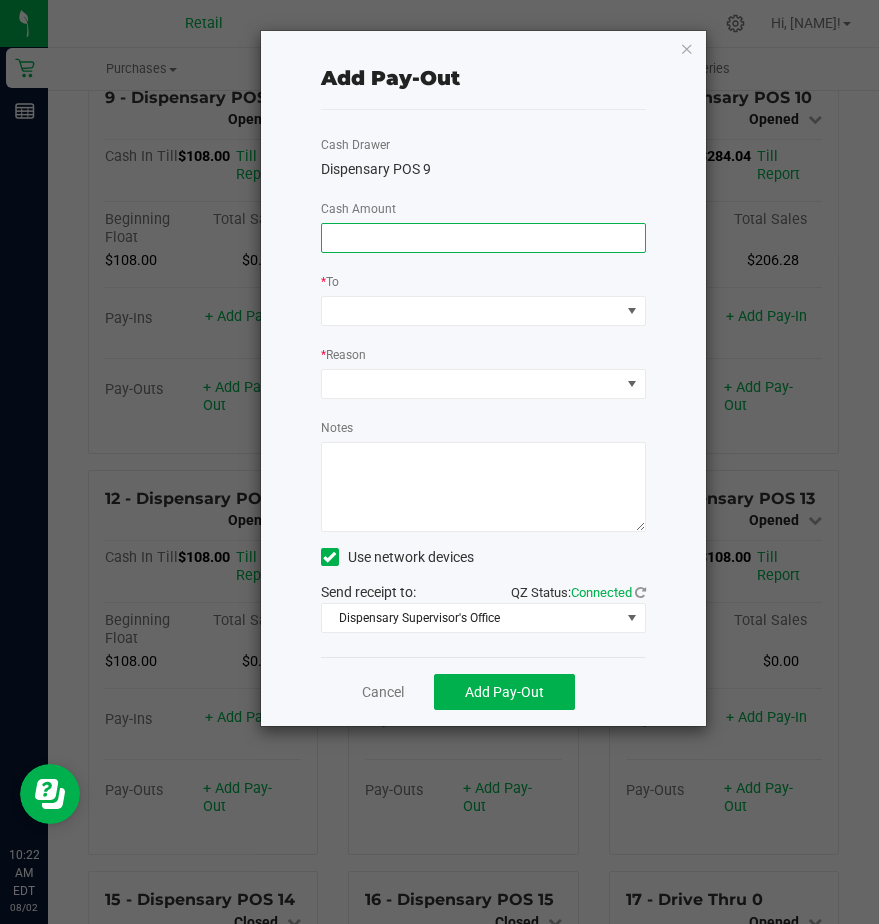 click at bounding box center (483, 238) 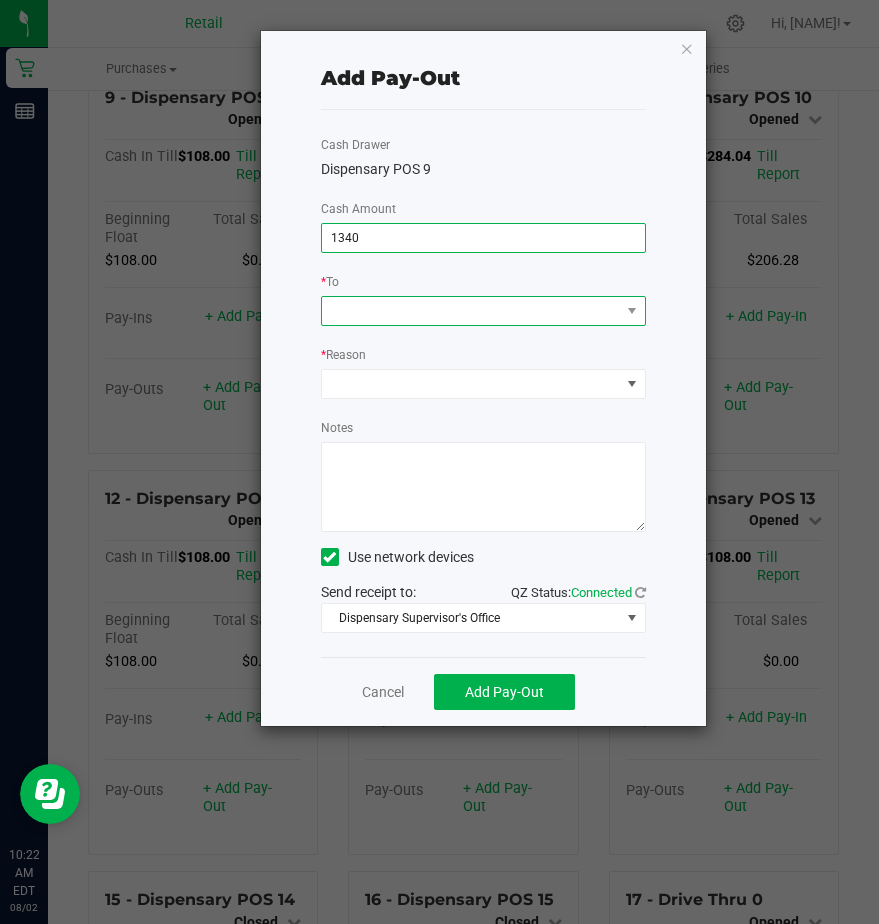 type on "$1,340.00" 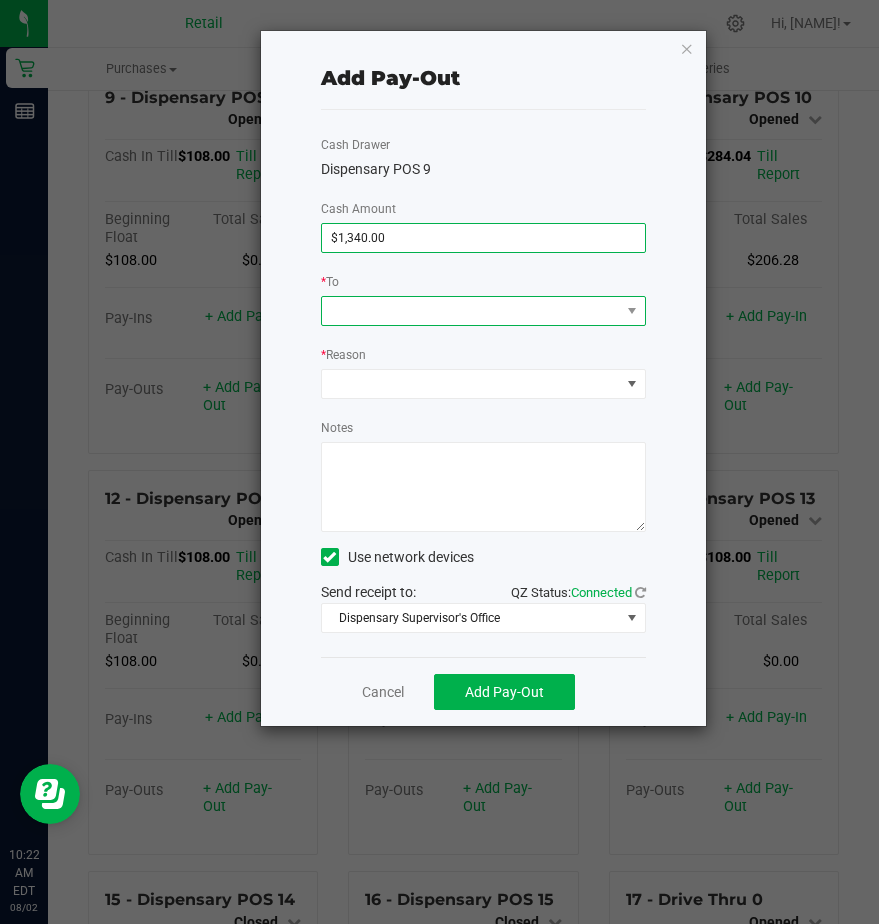 click at bounding box center [336, 311] 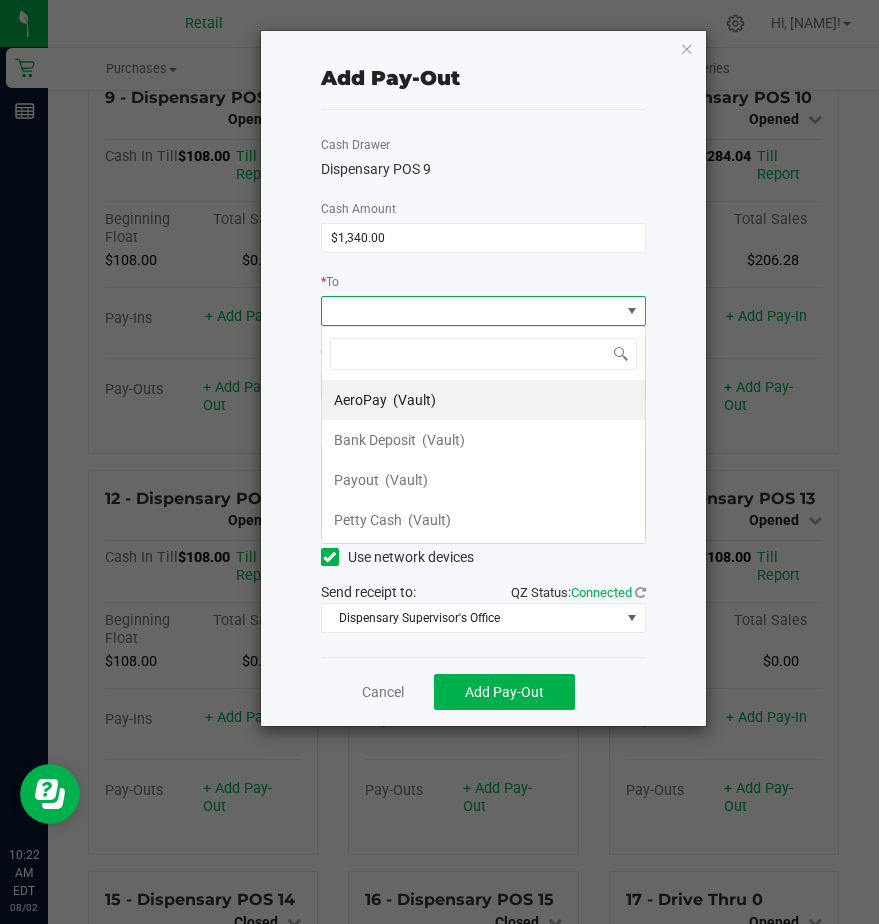 scroll, scrollTop: 99970, scrollLeft: 99675, axis: both 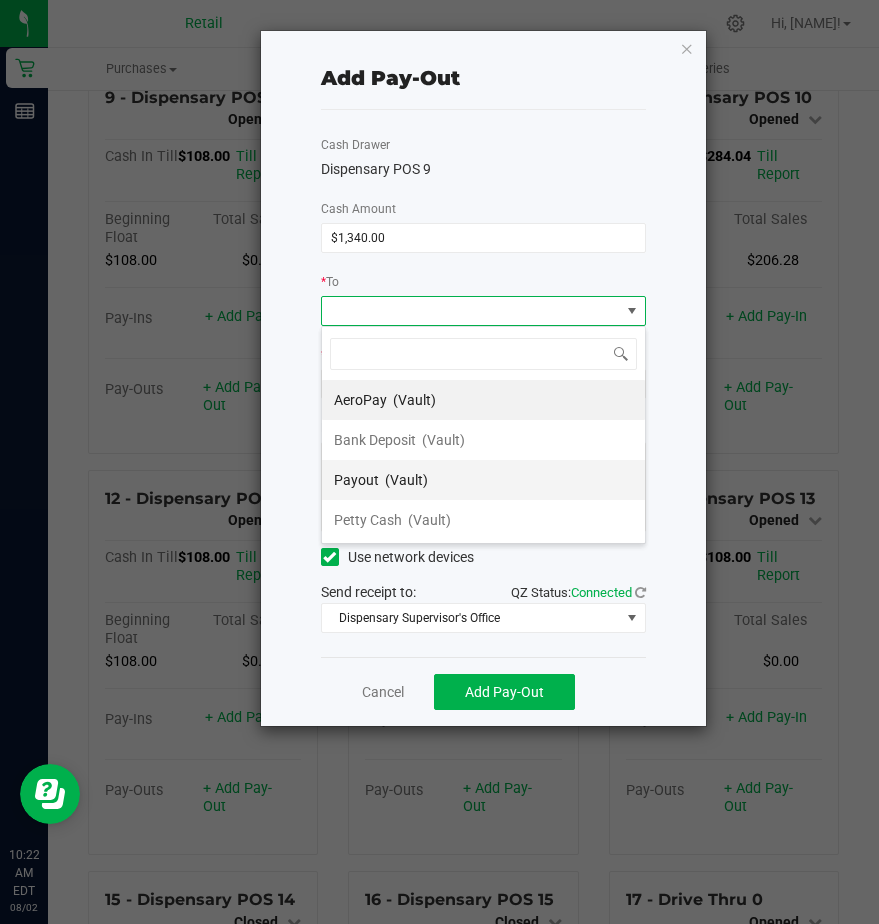 click on "Payout" at bounding box center [356, 480] 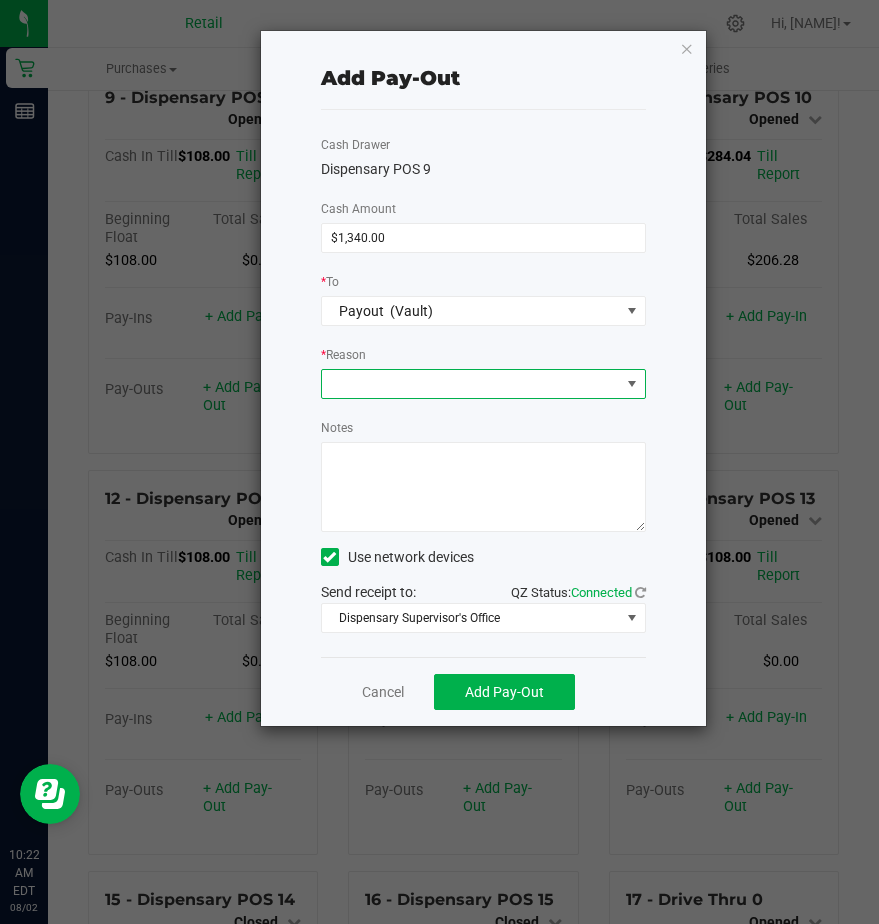 click at bounding box center [471, 384] 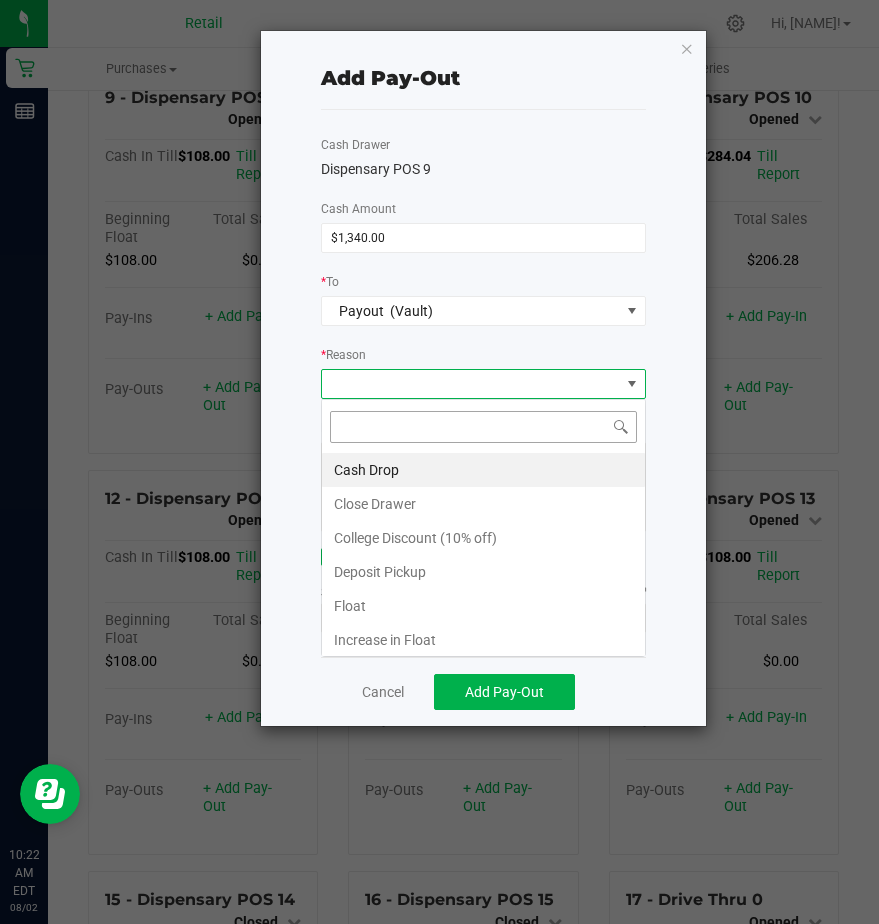scroll, scrollTop: 99970, scrollLeft: 99675, axis: both 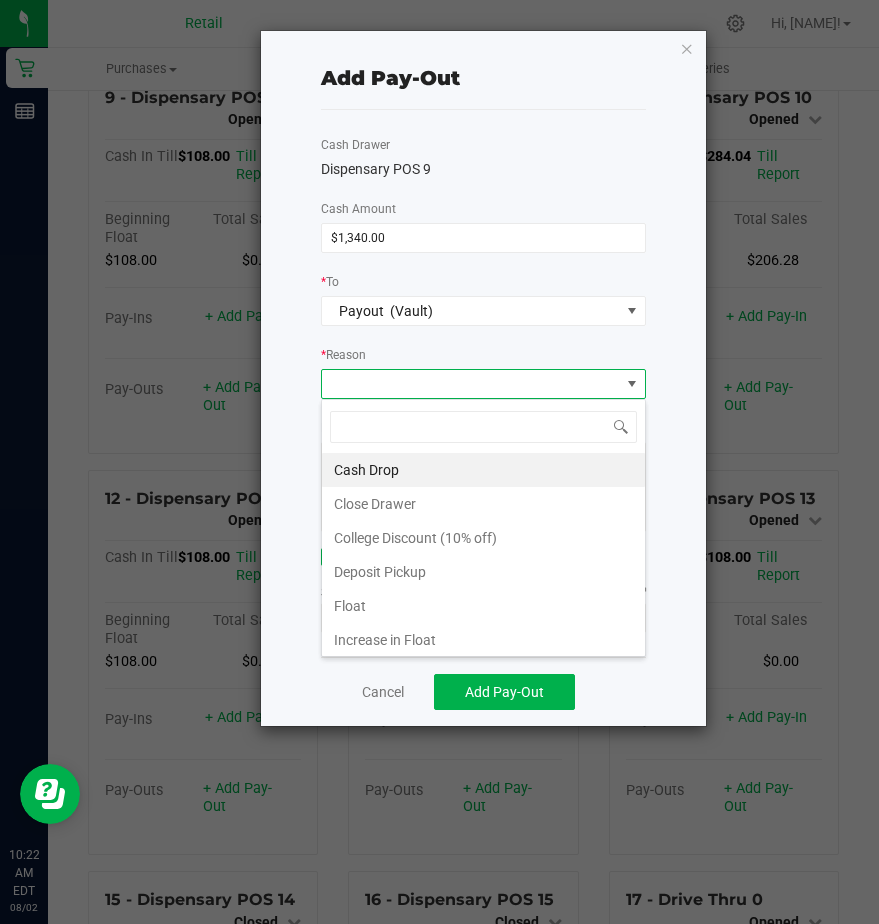 click on "Cash Drop" at bounding box center (483, 470) 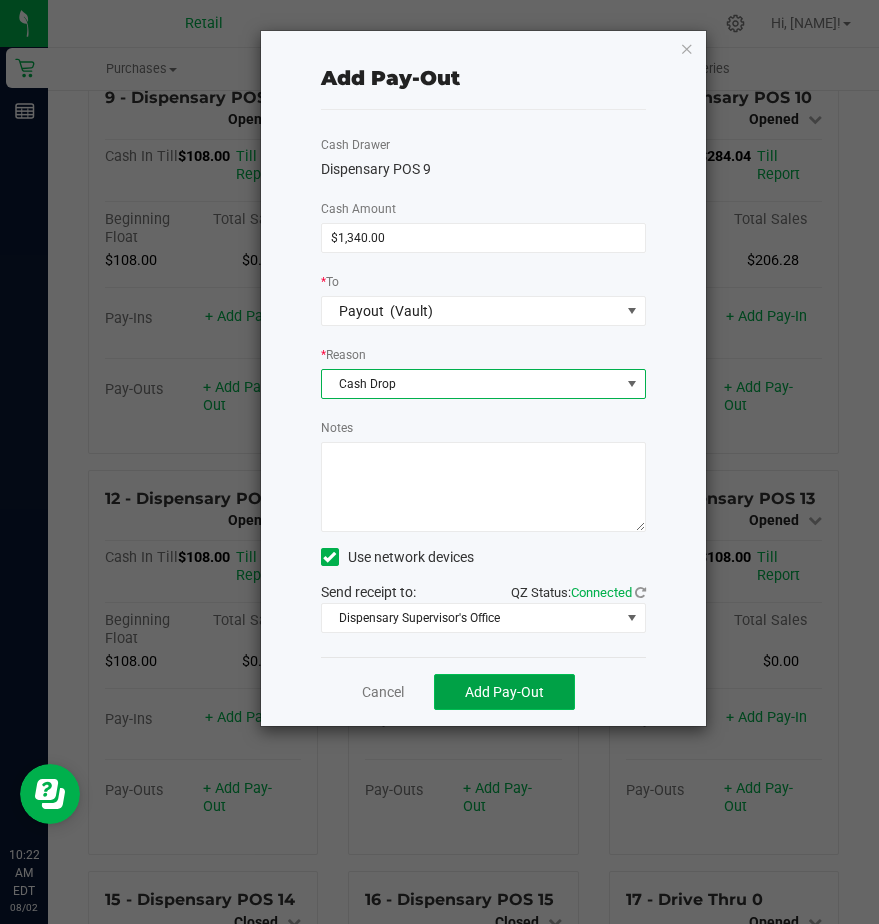 click on "Add Pay-Out" 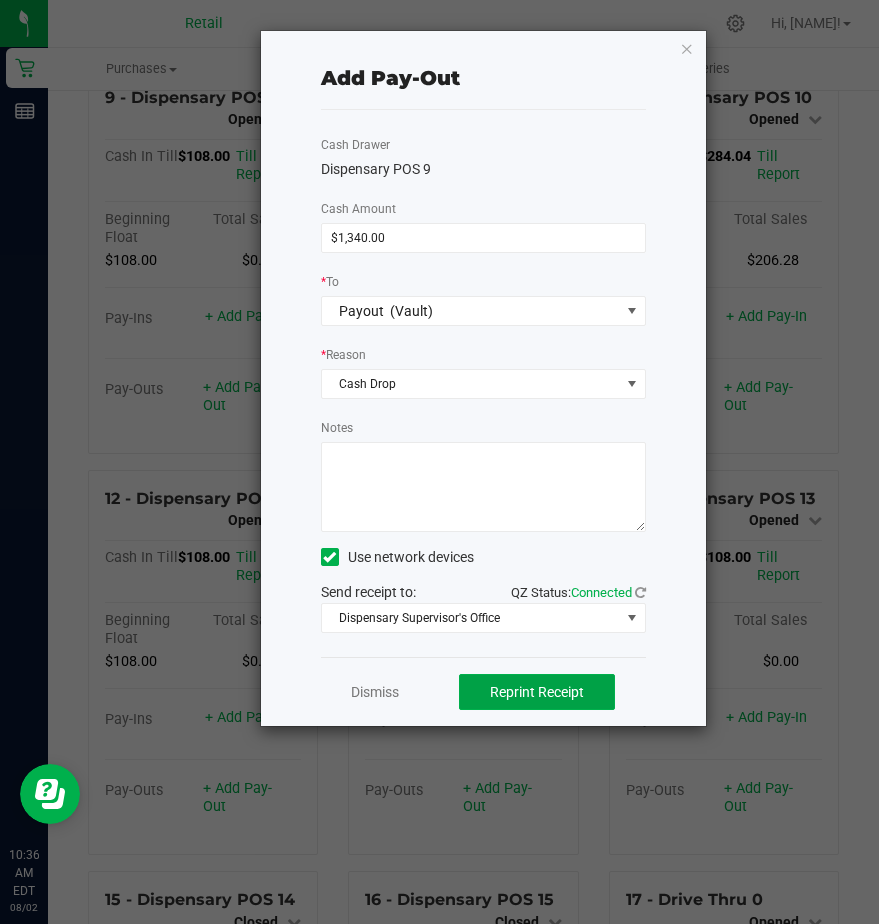 click on "Reprint Receipt" 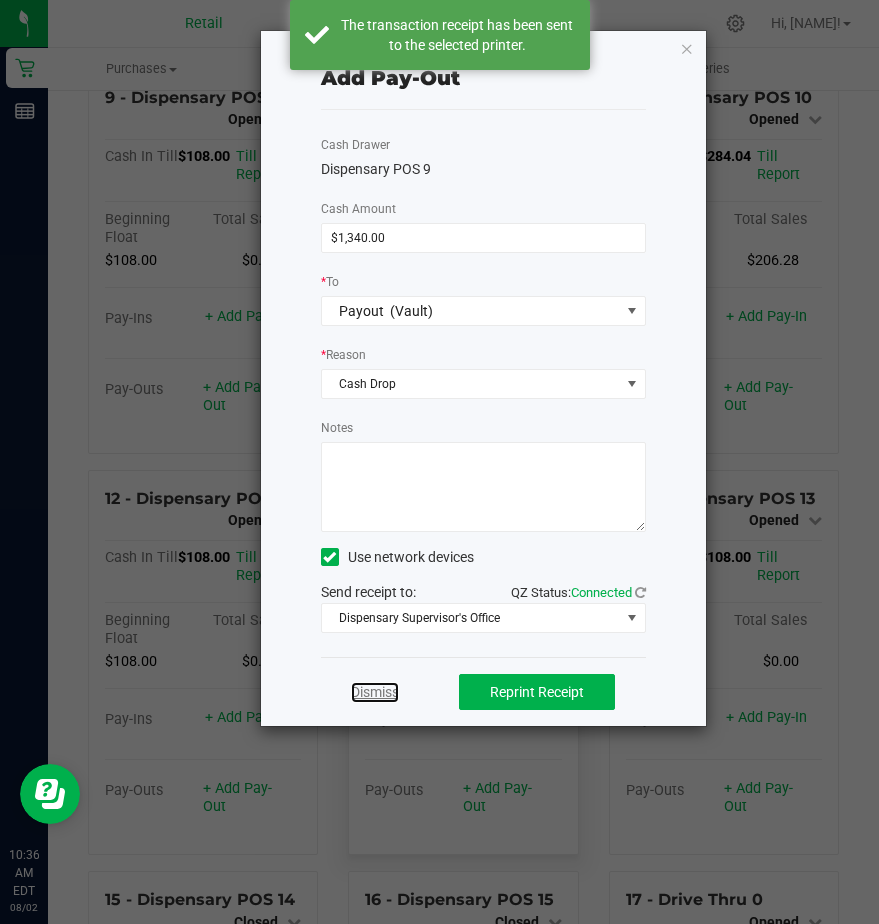 click on "Dismiss" 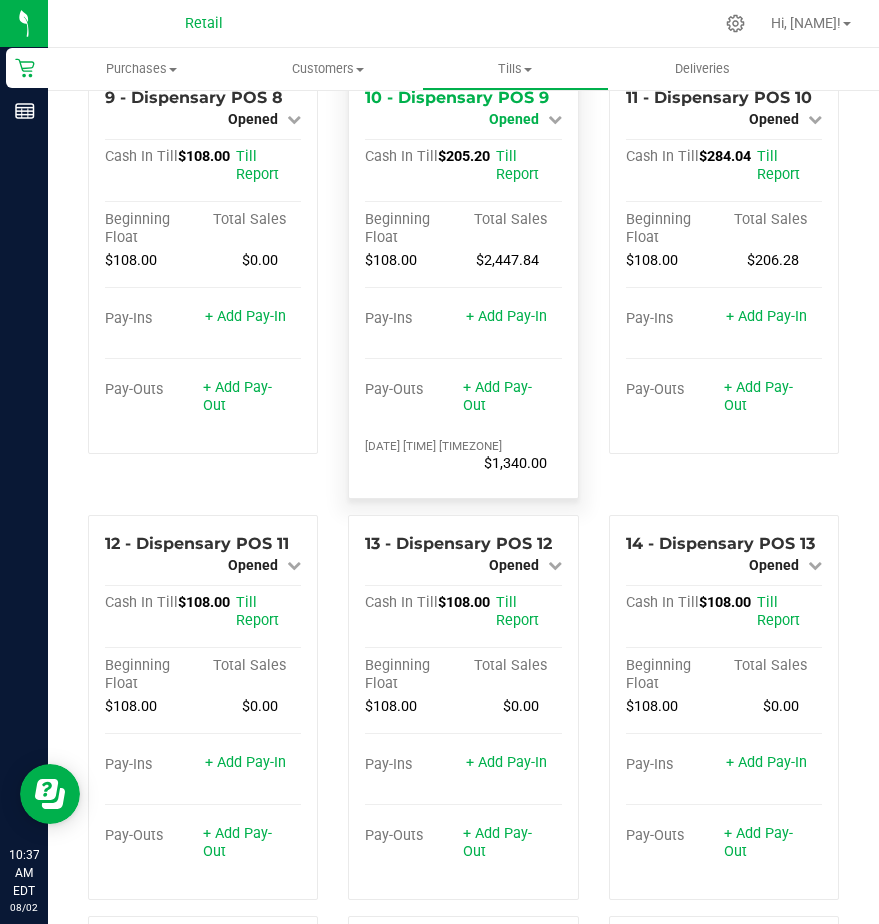 click on "Opened" at bounding box center [514, 119] 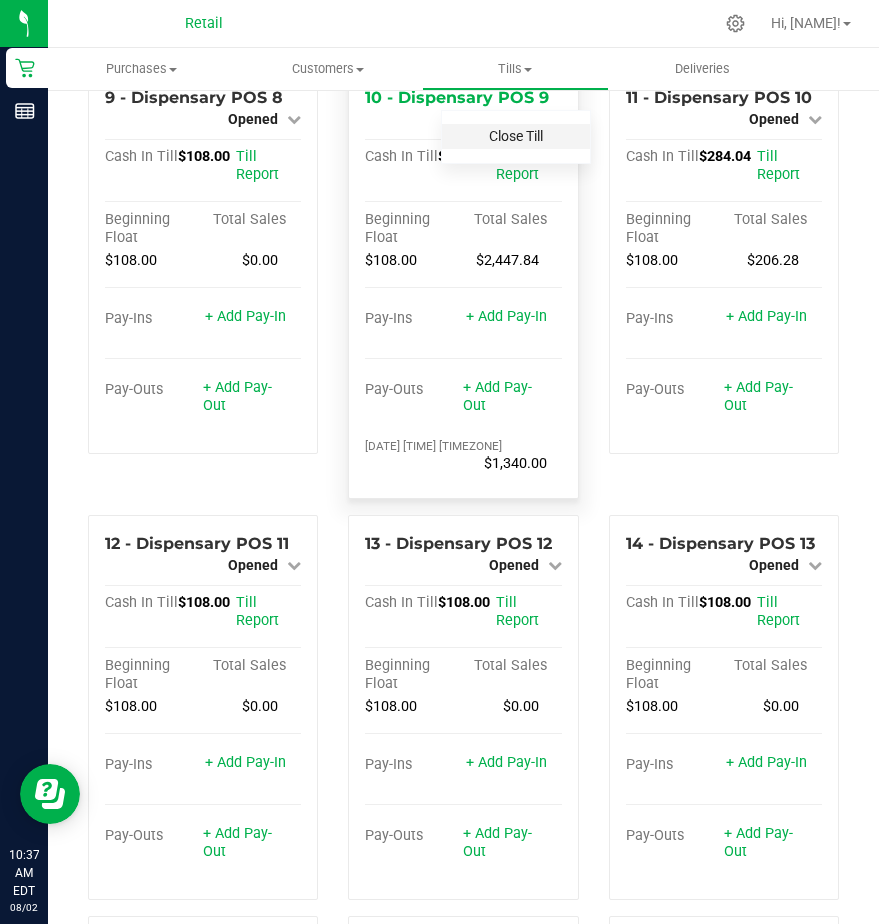 click on "Close Till" at bounding box center [516, 136] 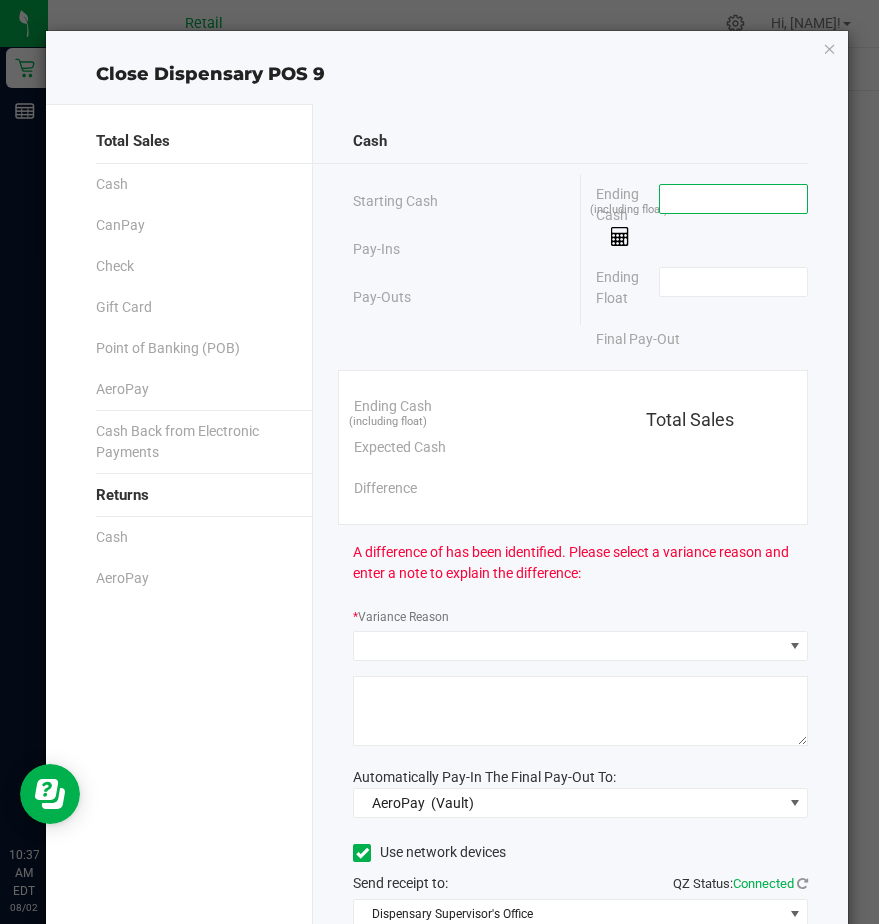click at bounding box center (733, 199) 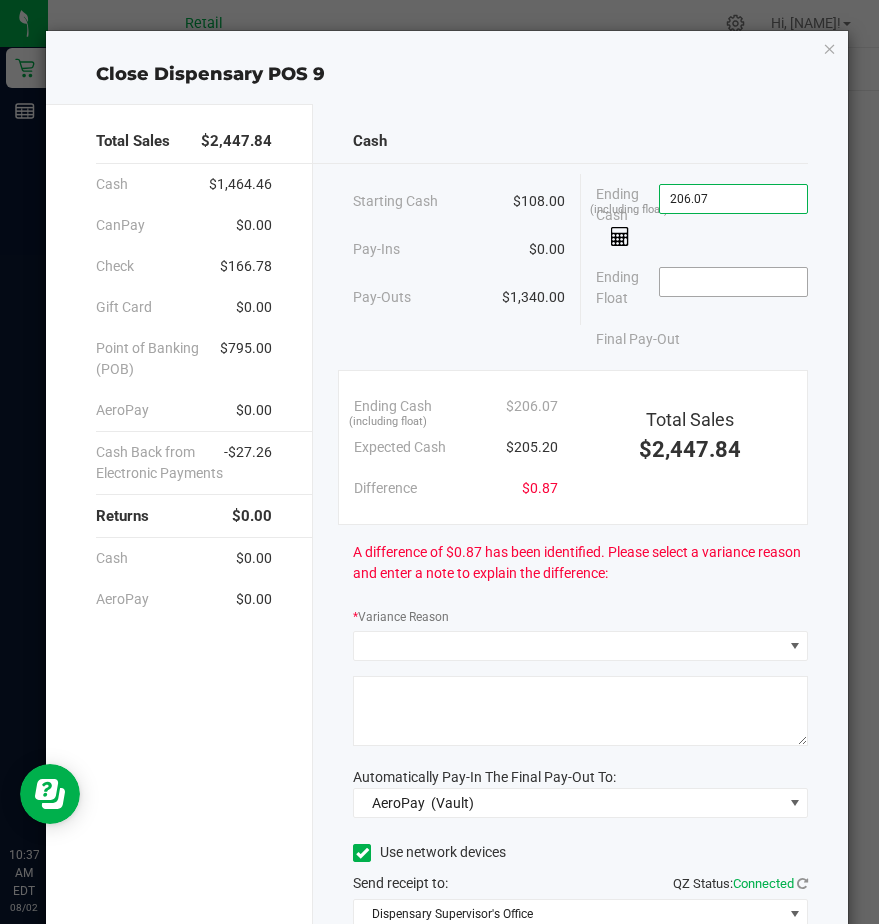 type on "$206.07" 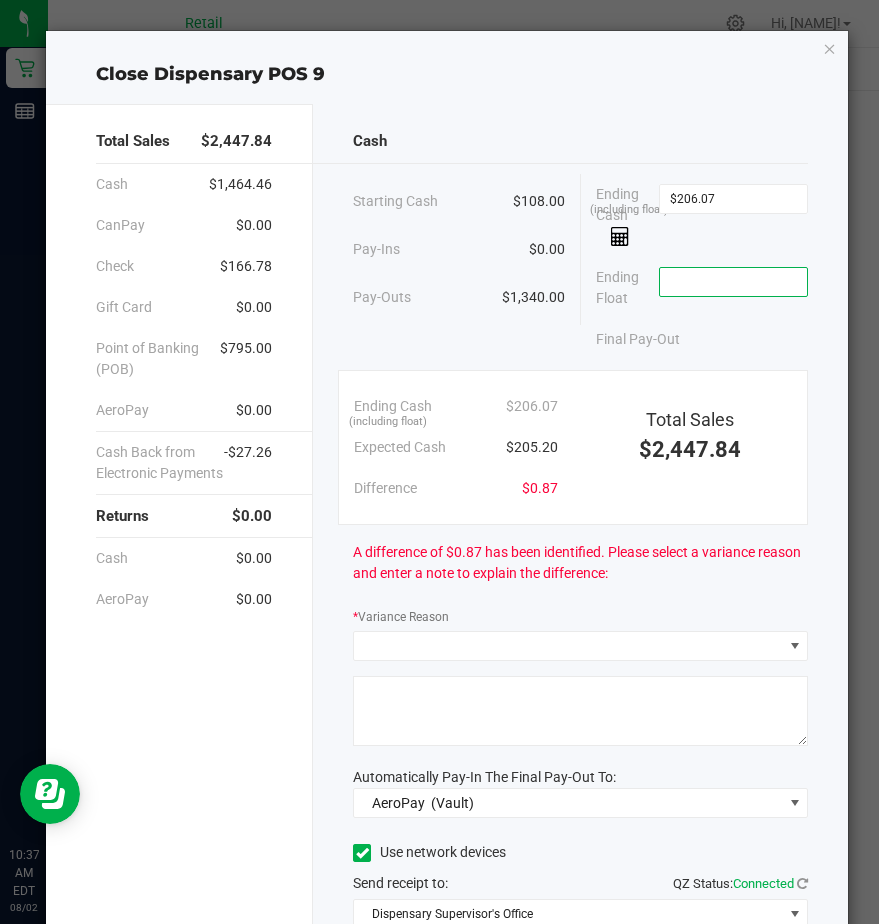 drag, startPoint x: 670, startPoint y: 278, endPoint x: 684, endPoint y: 264, distance: 19.79899 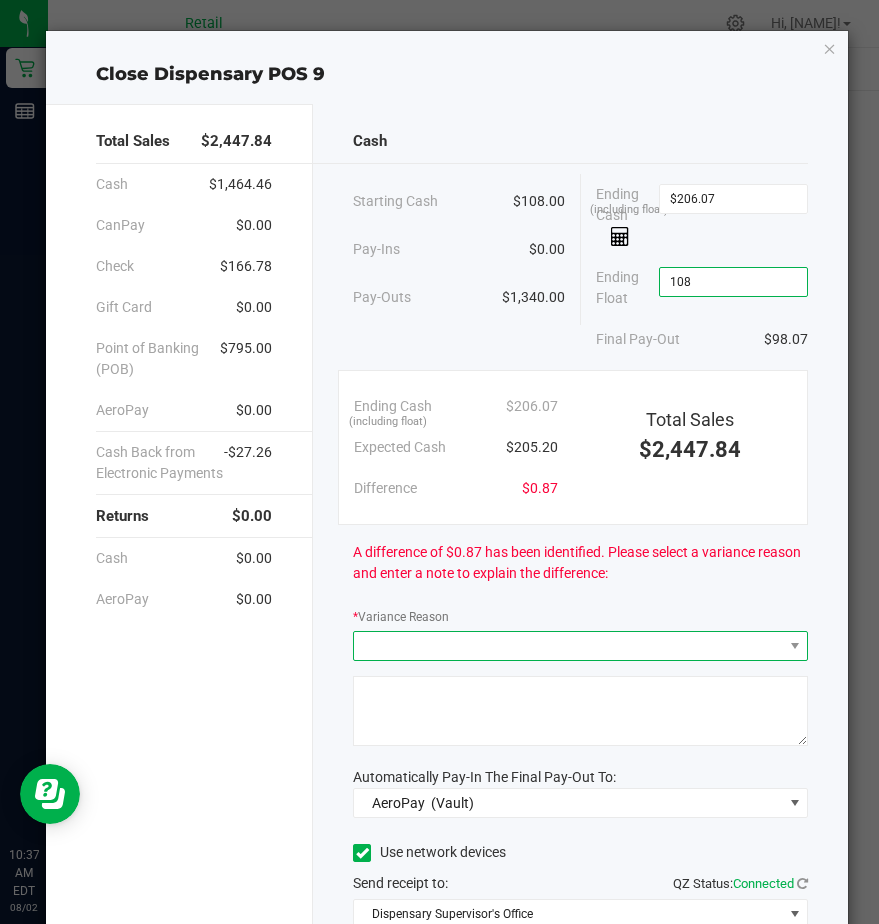 type on "$108.00" 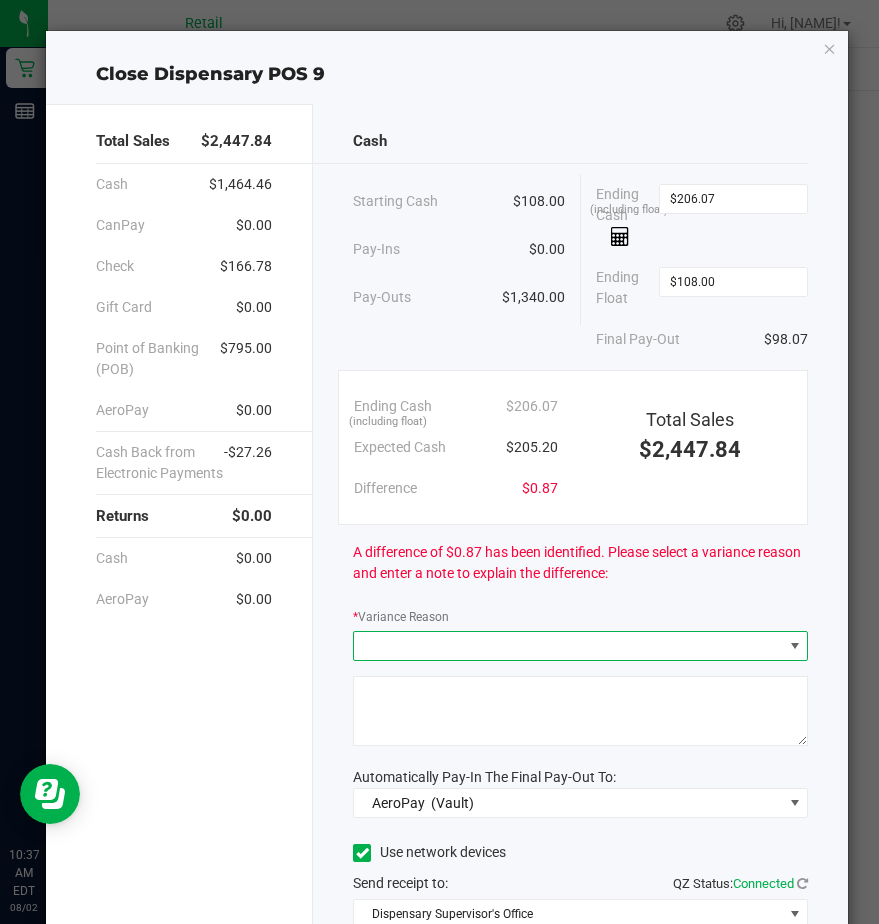 click at bounding box center (568, 646) 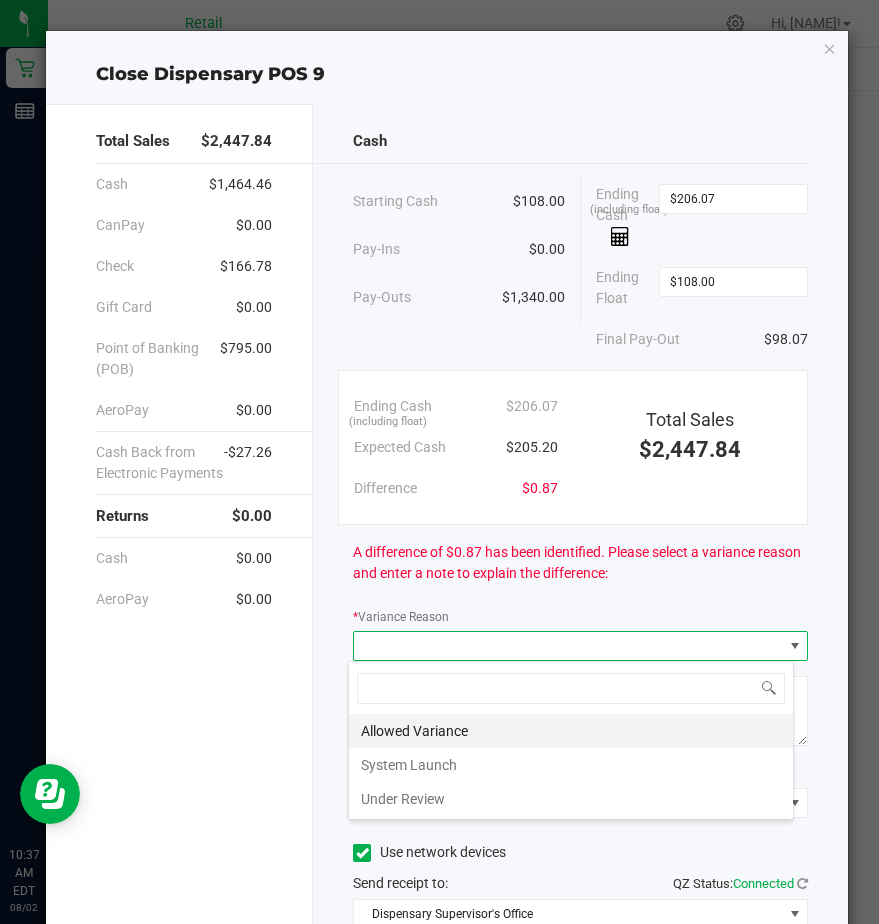 scroll, scrollTop: 99970, scrollLeft: 99554, axis: both 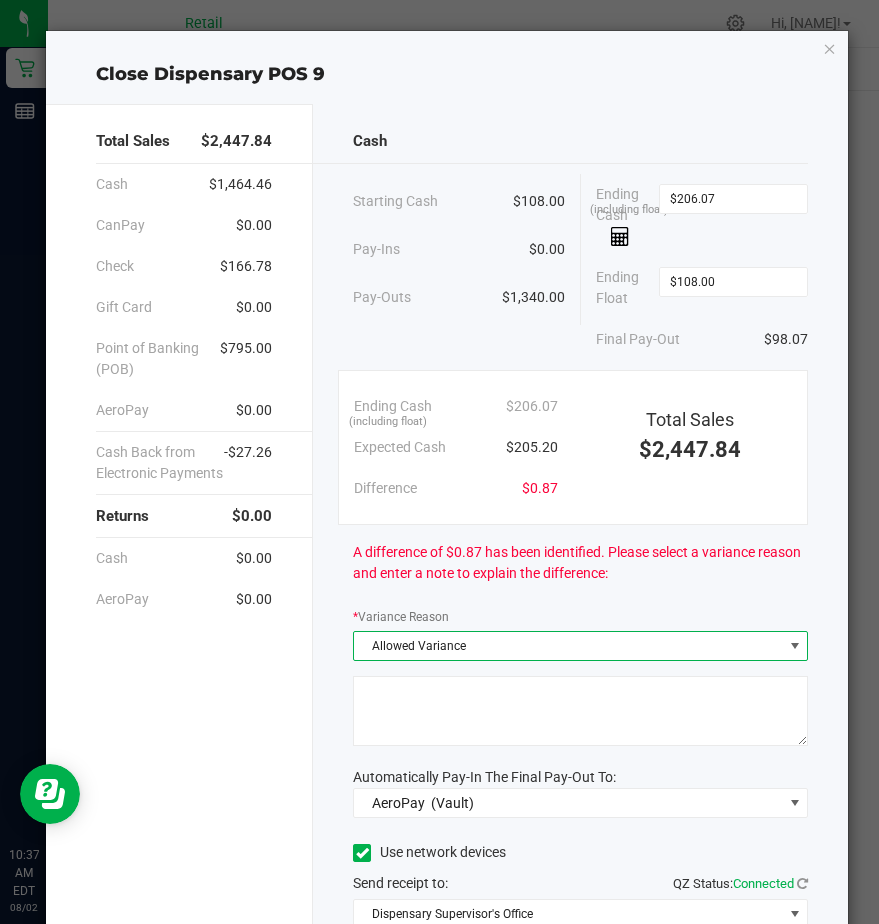 click 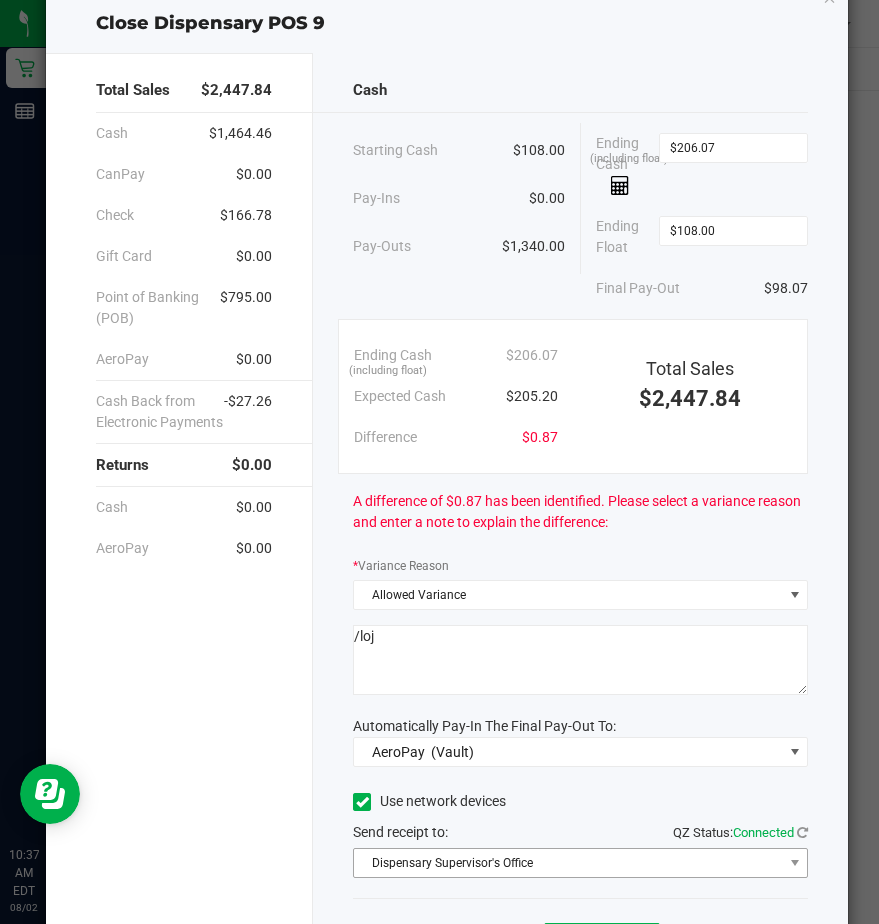 scroll, scrollTop: 168, scrollLeft: 0, axis: vertical 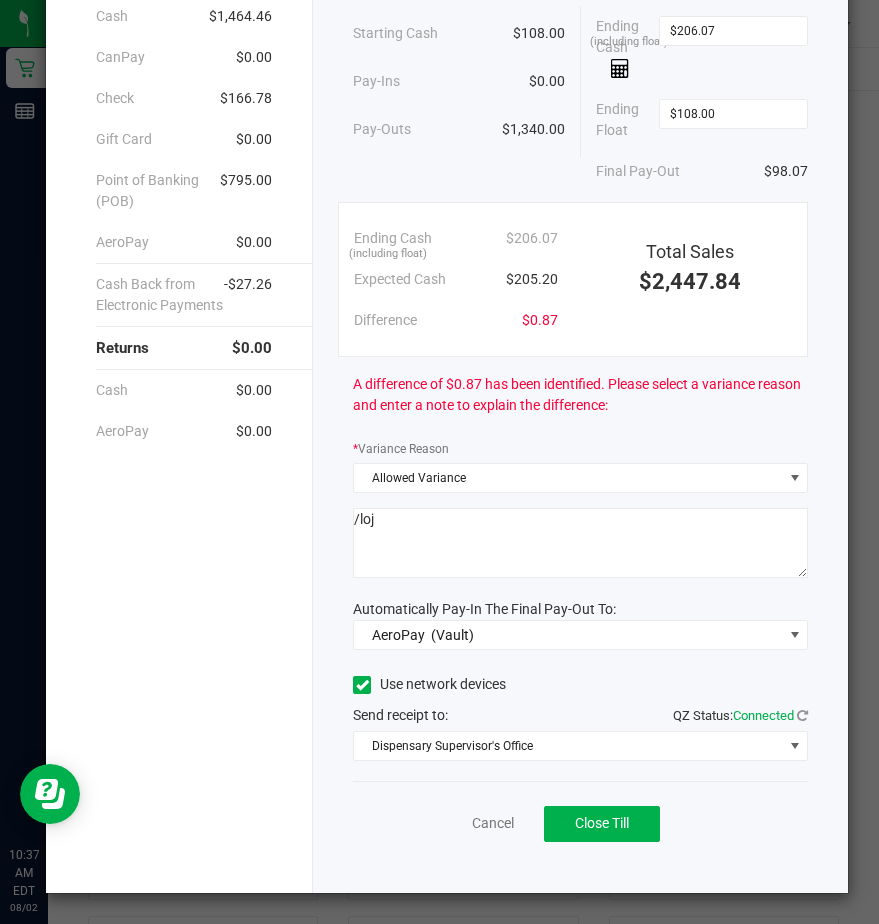 type on "/loj" 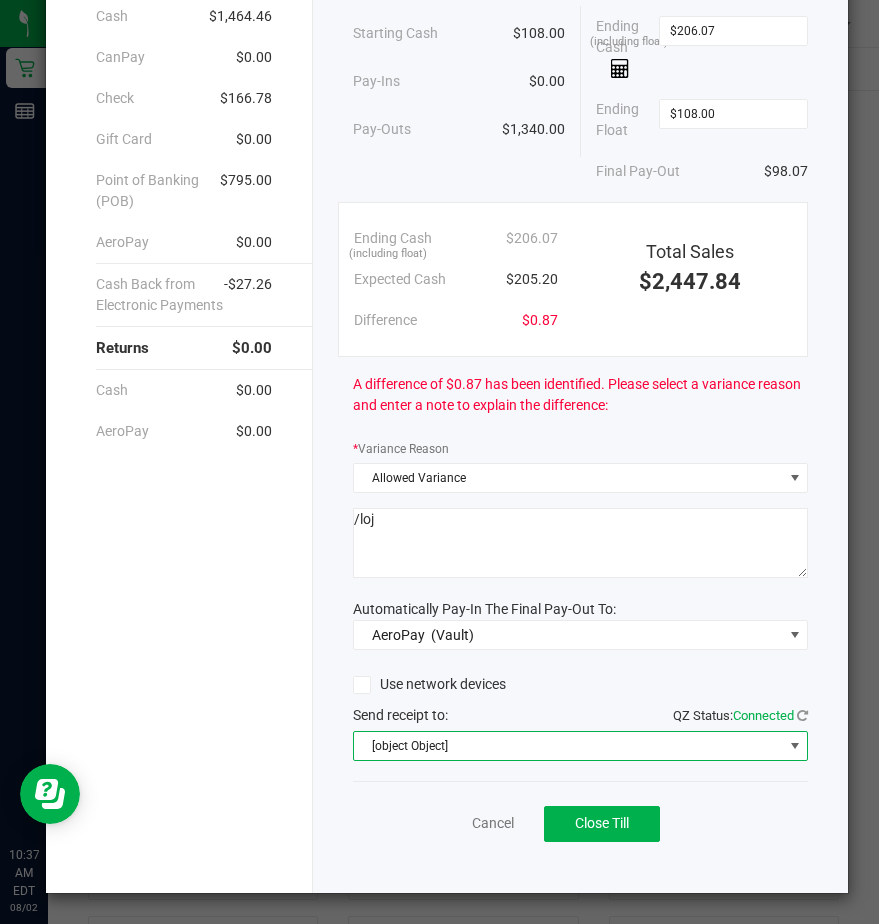 click on "[object Object]" at bounding box center [568, 746] 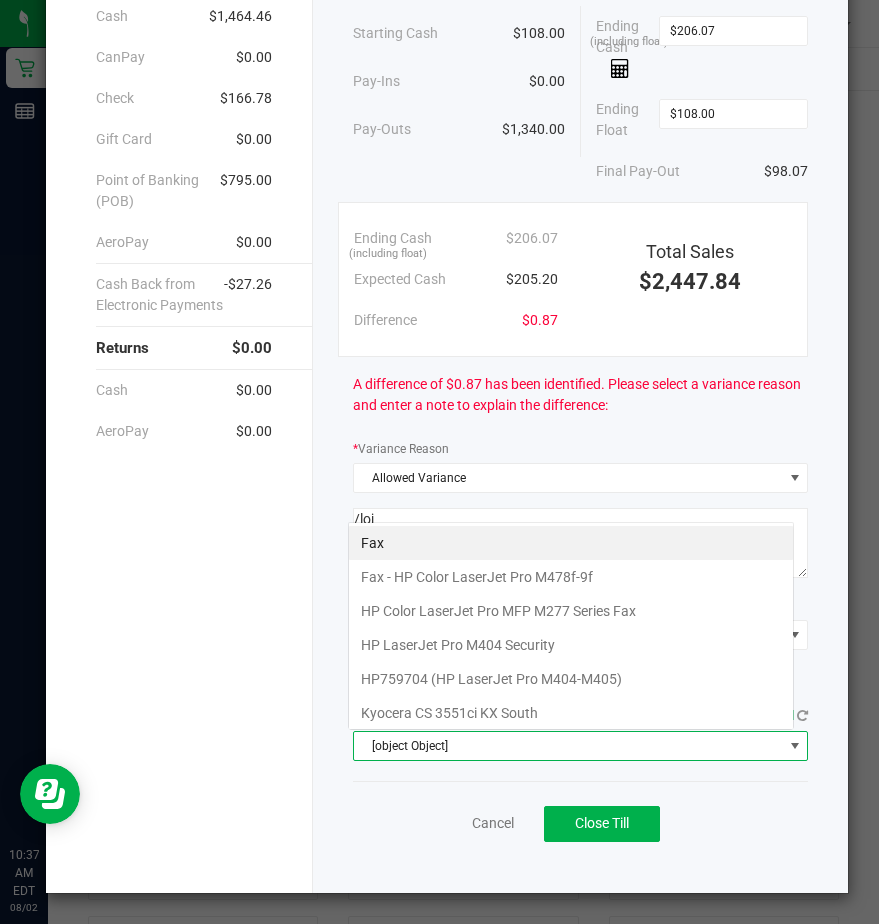 scroll, scrollTop: 99970, scrollLeft: 99554, axis: both 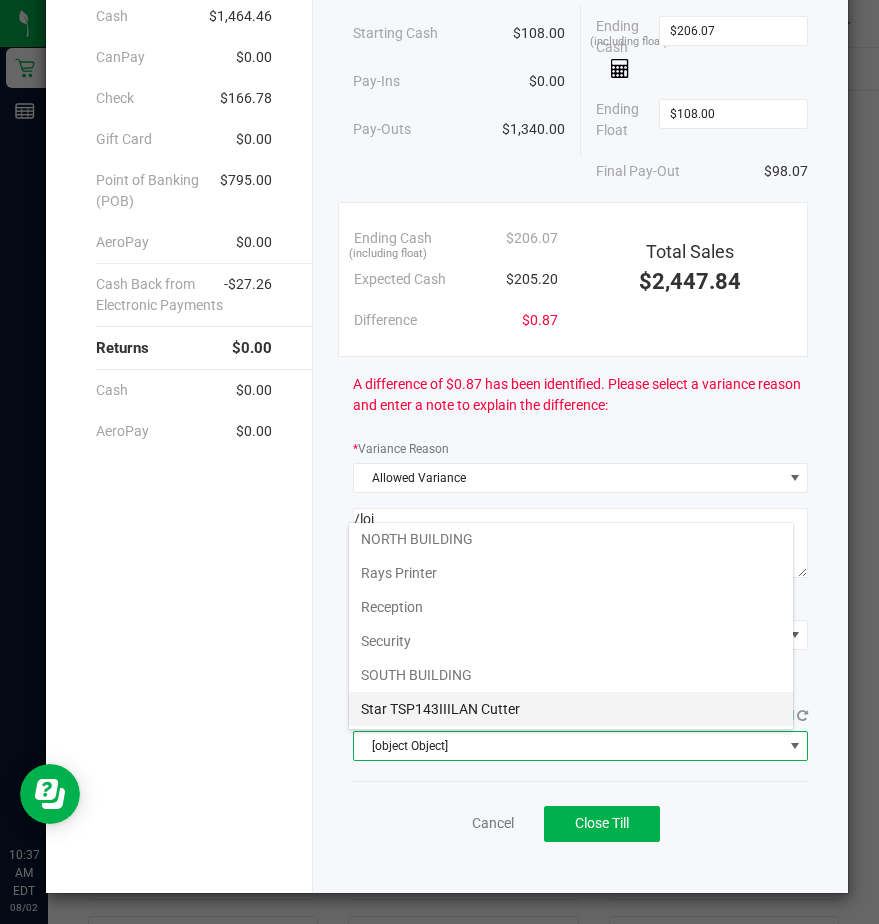 click on "Star TSP143IIILAN Cutter" at bounding box center (571, 709) 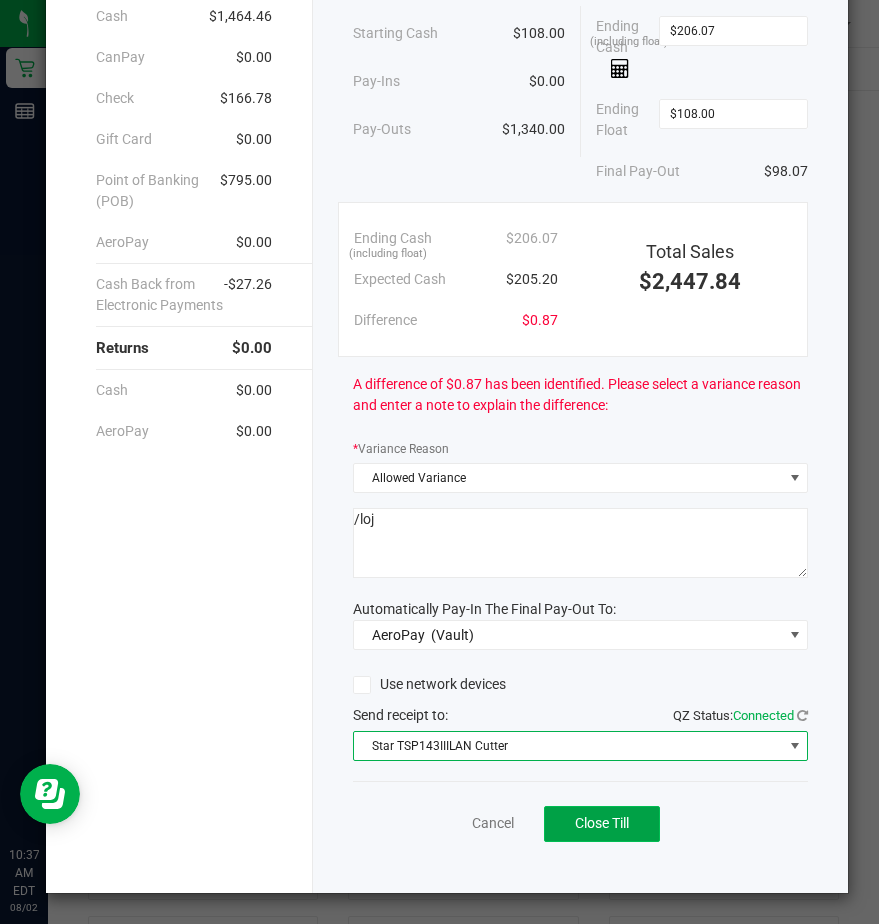 click on "Close Till" 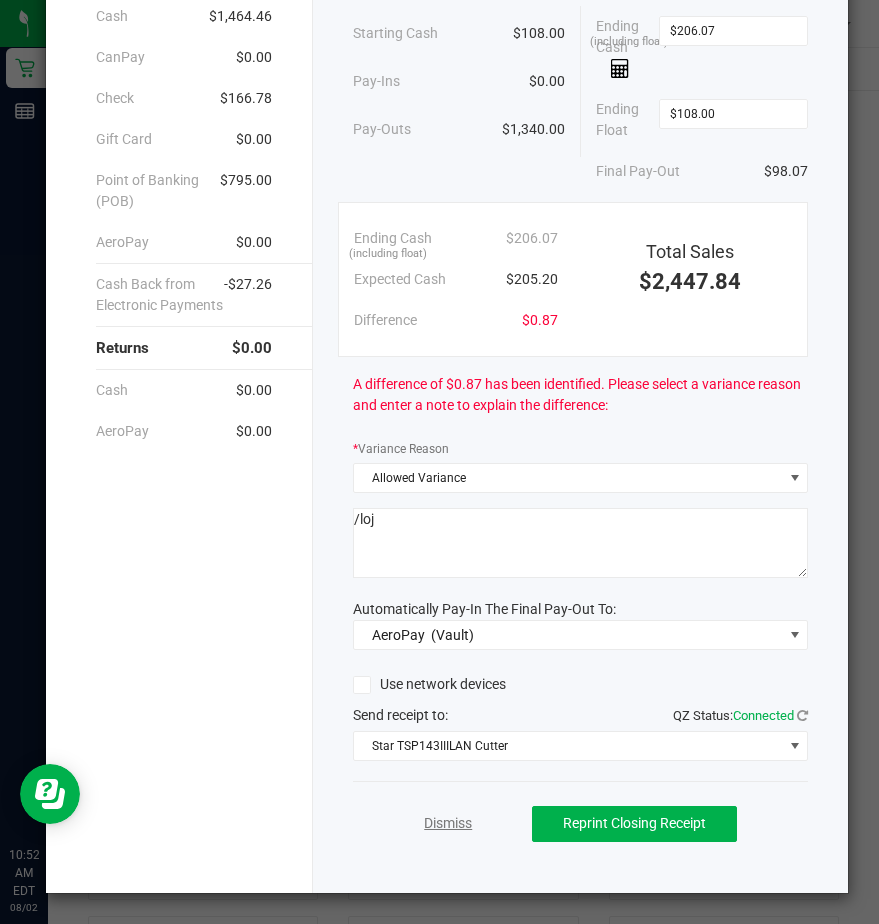 click on "Dismiss" 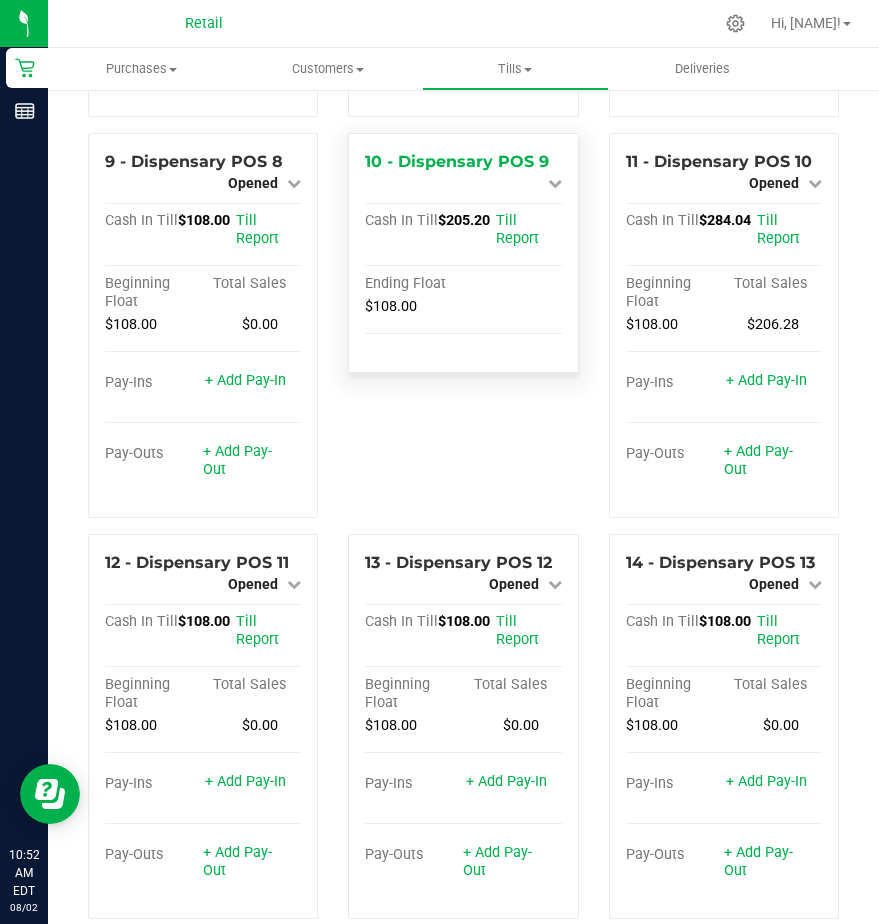 scroll, scrollTop: 1000, scrollLeft: 0, axis: vertical 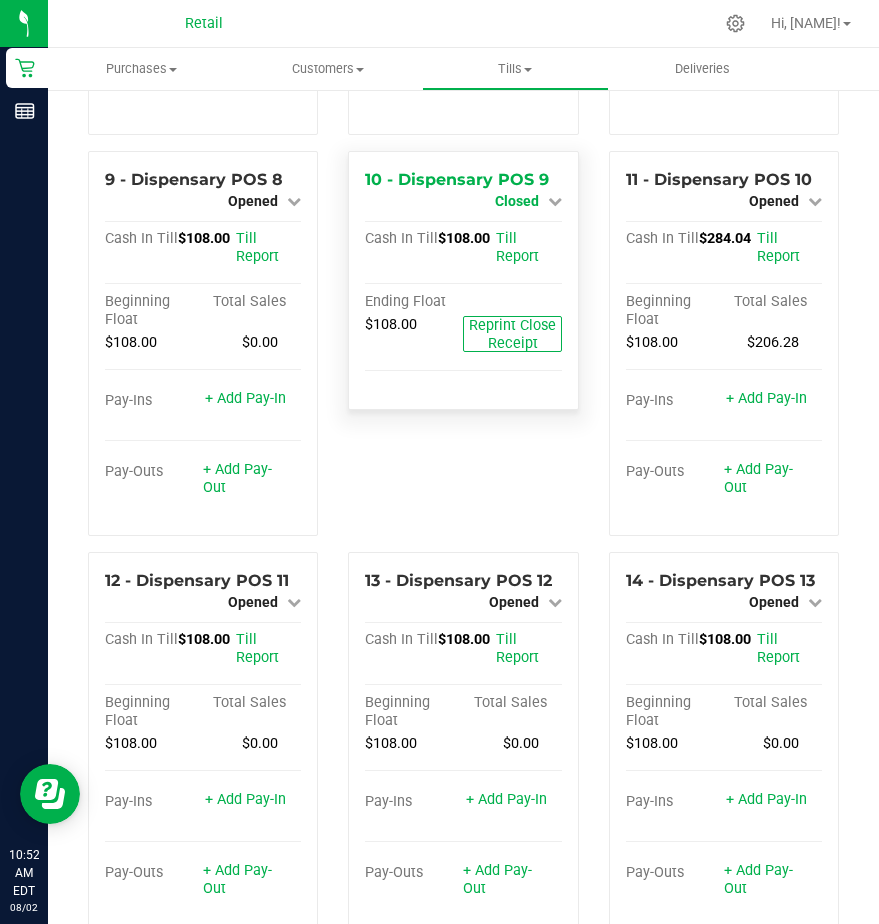 click on "Closed" at bounding box center (517, 201) 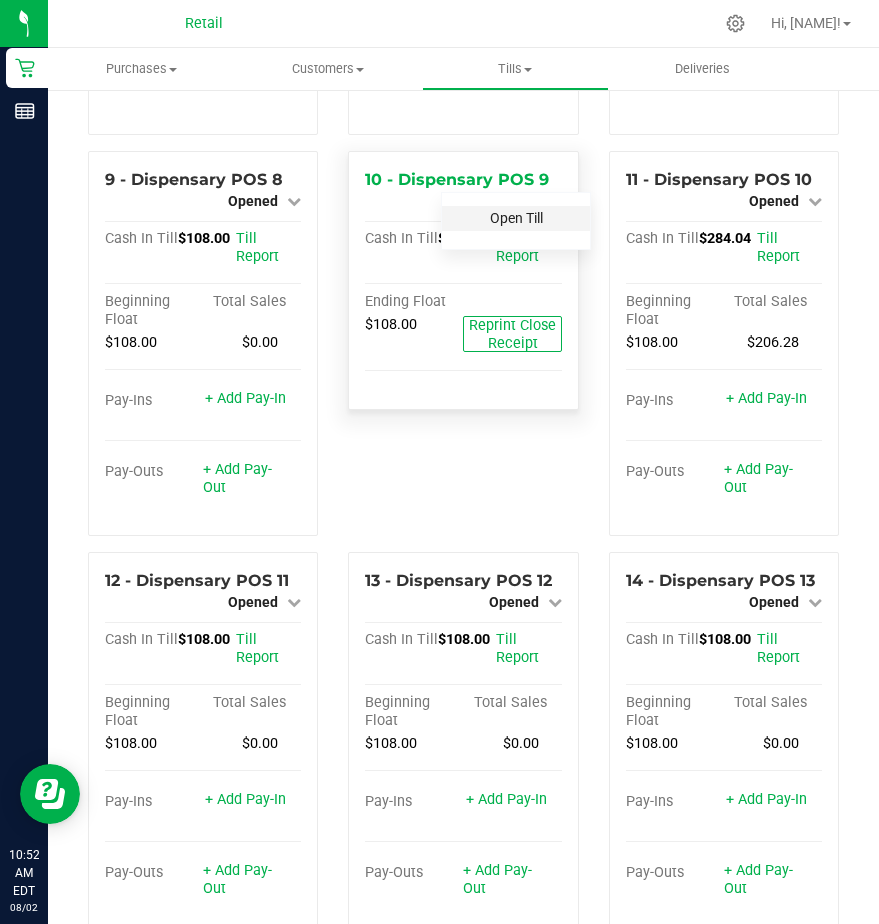 click on "Open Till" at bounding box center (516, 218) 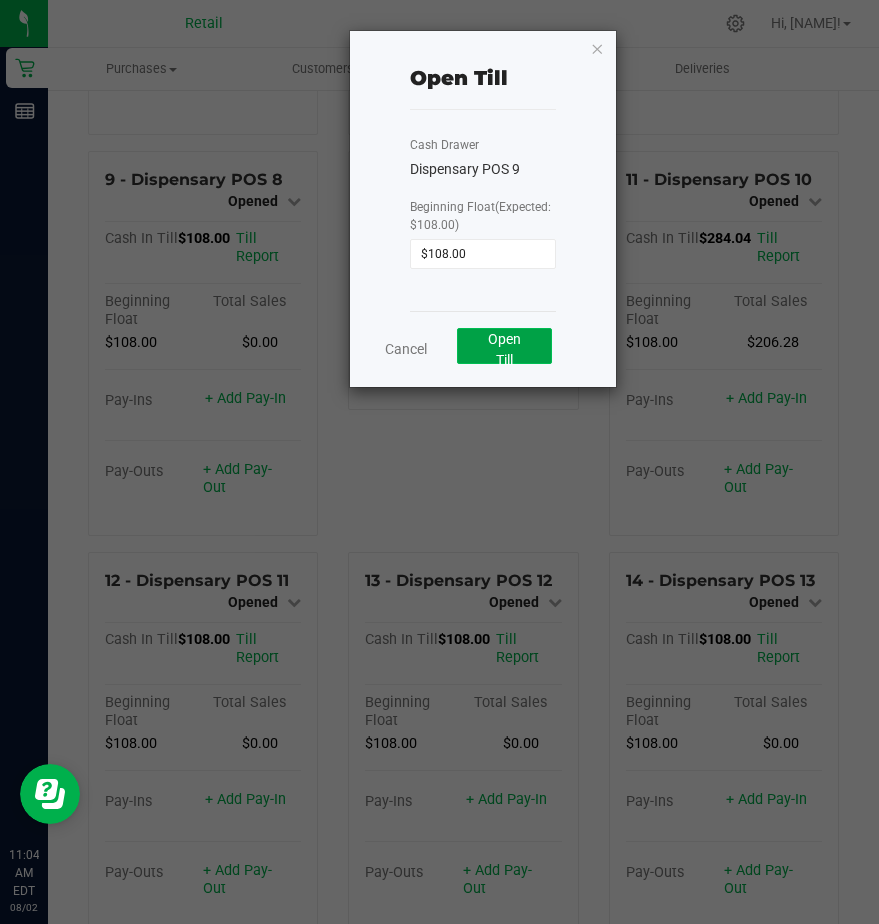 click on "Open Till" 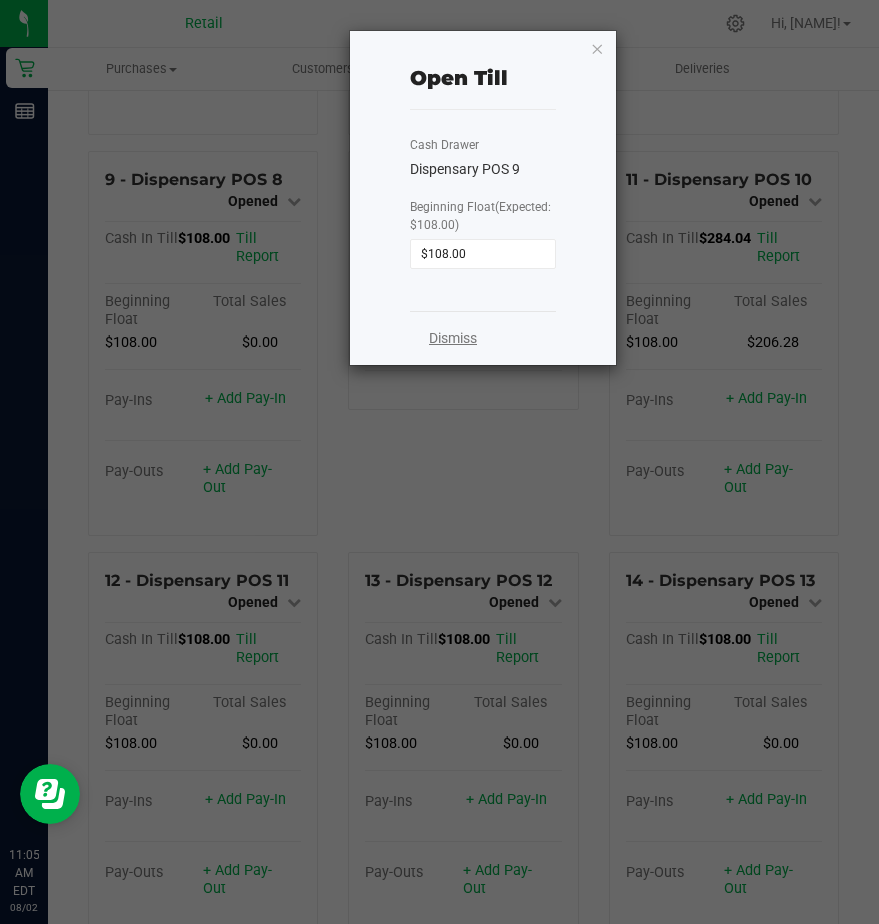 click on "Dismiss" 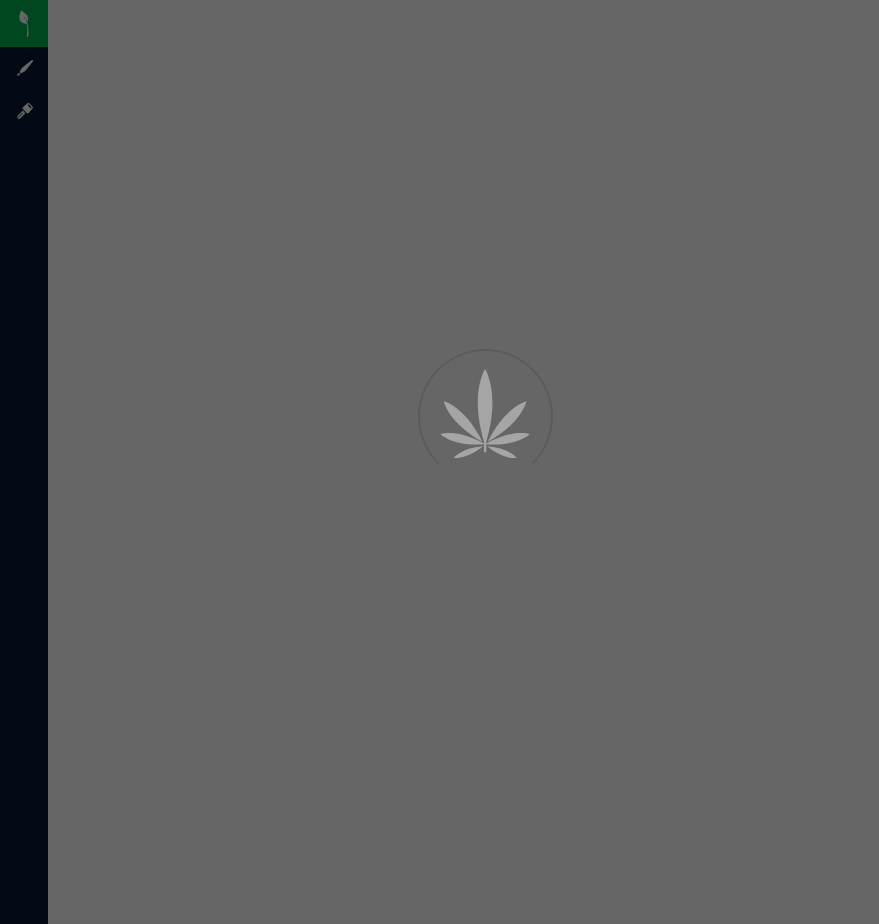 scroll, scrollTop: 0, scrollLeft: 0, axis: both 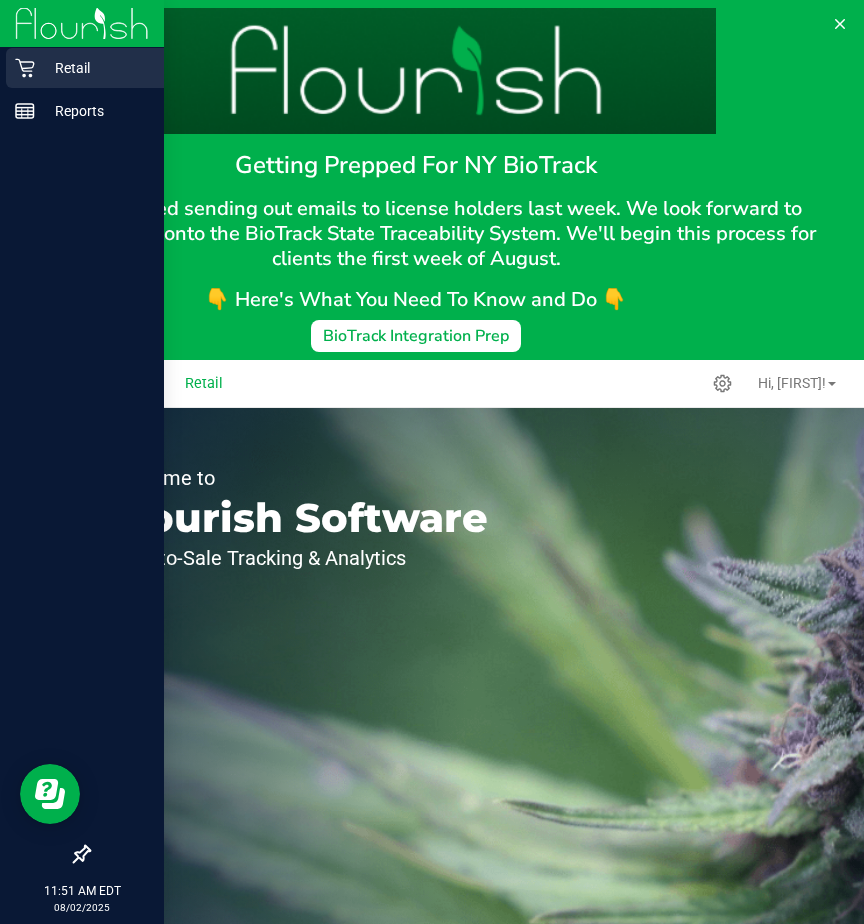 click on "Retail" at bounding box center [95, 68] 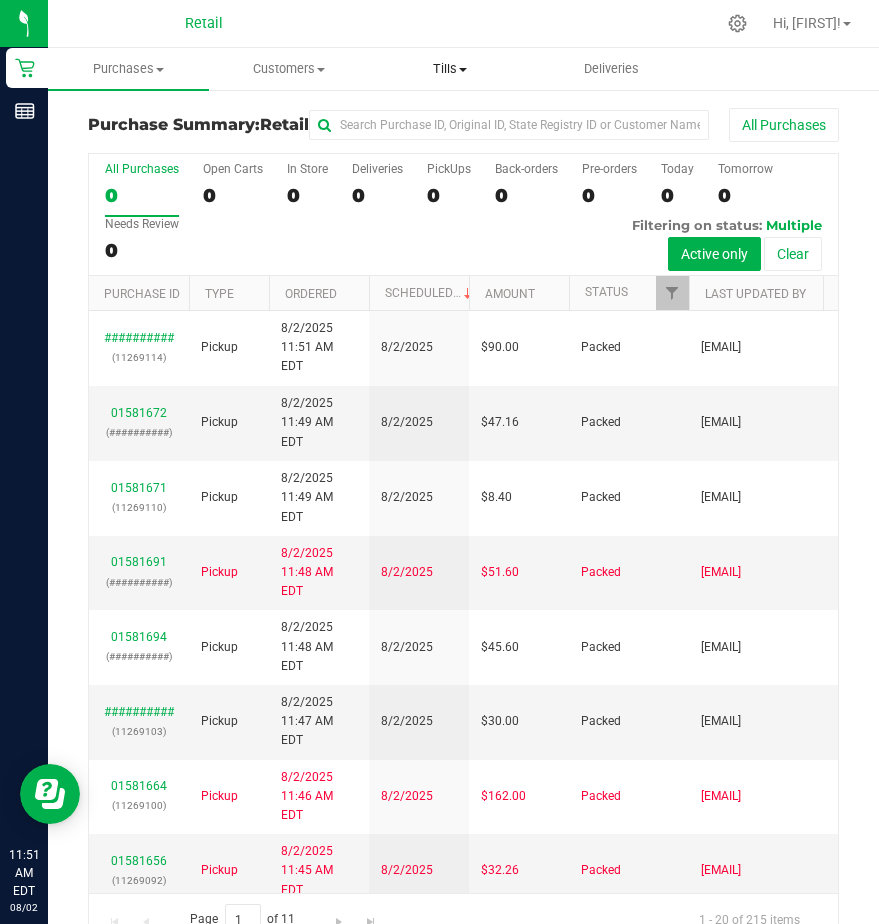 click on "Tills" at bounding box center (450, 69) 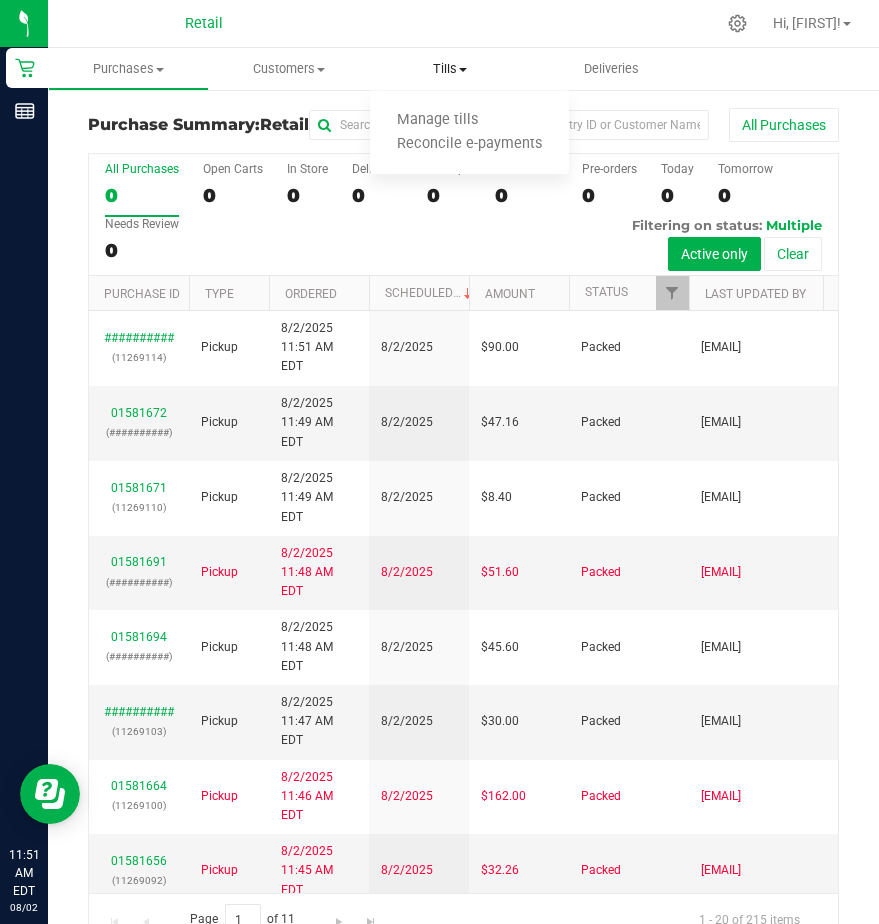 click on "Manage tills
Reconcile e-payments" at bounding box center [469, 133] 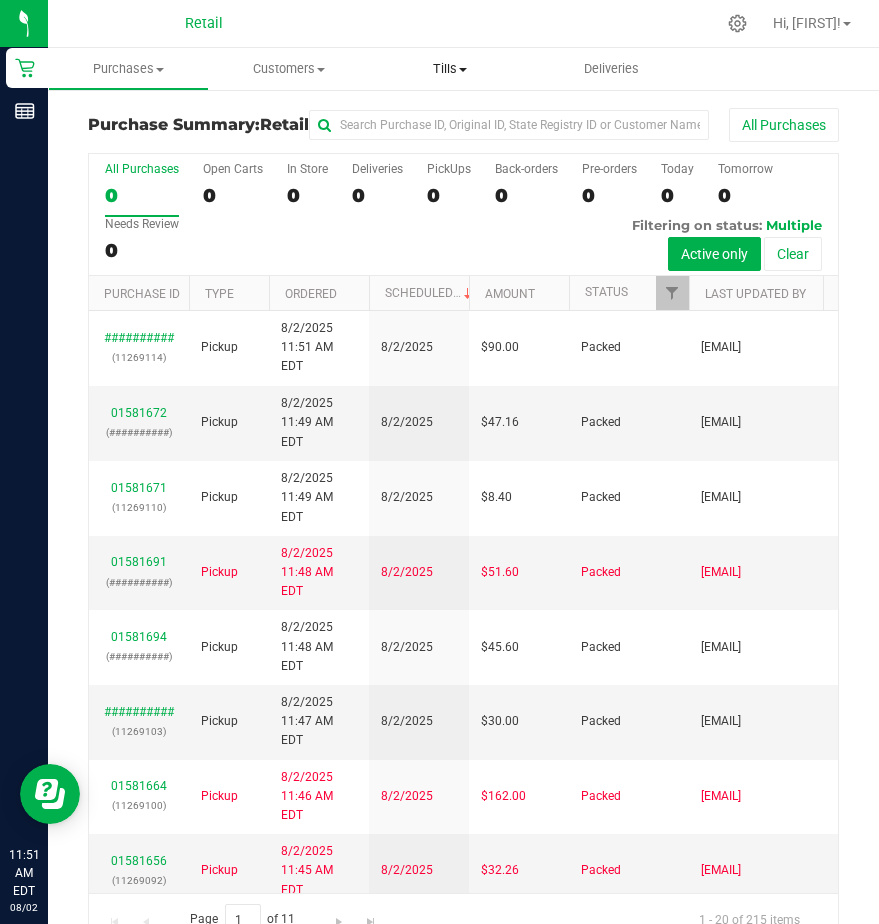 click on "Tills" at bounding box center (450, 69) 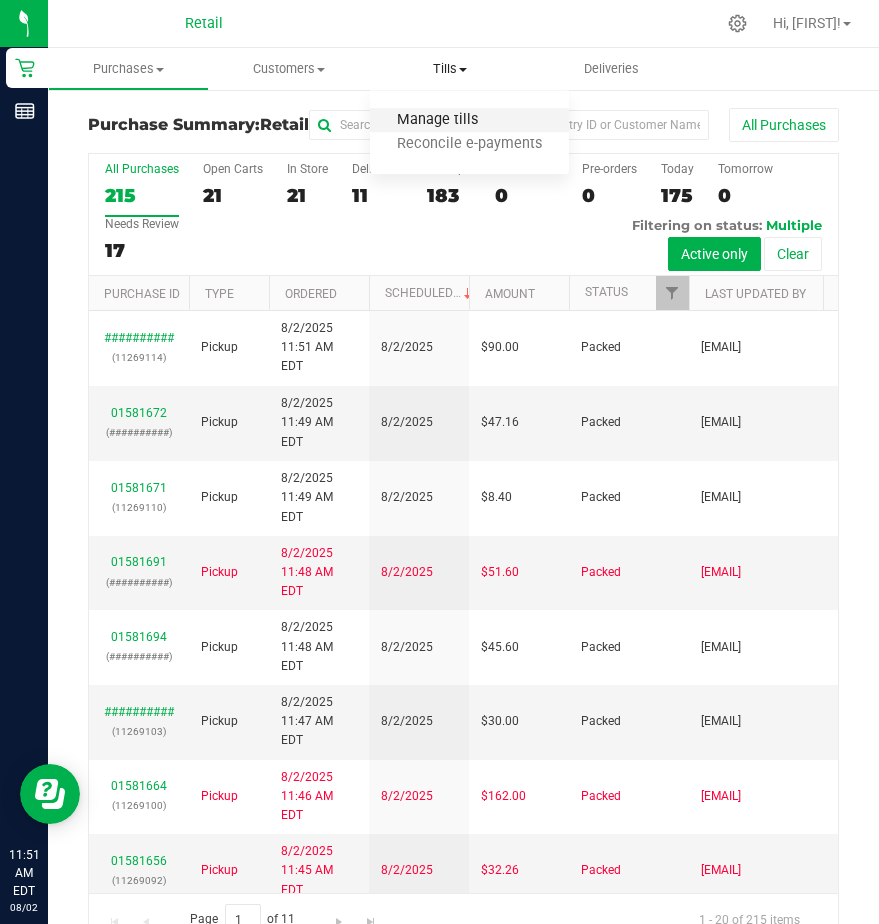 click on "Manage tills" at bounding box center (437, 120) 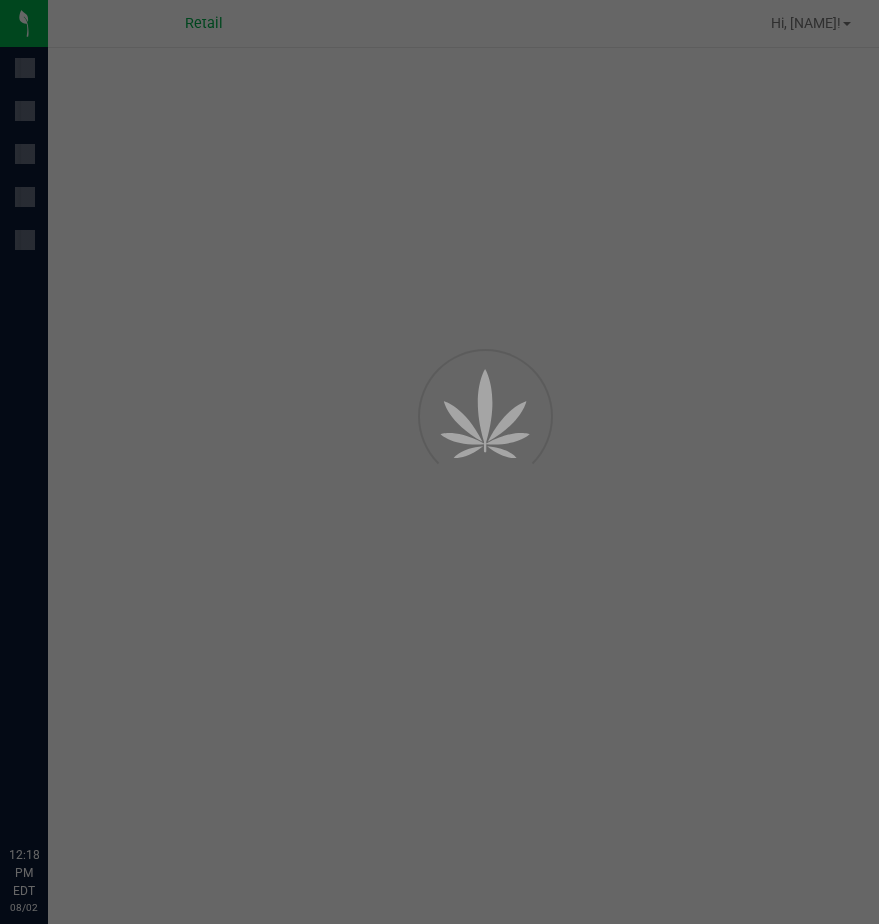 scroll, scrollTop: 0, scrollLeft: 0, axis: both 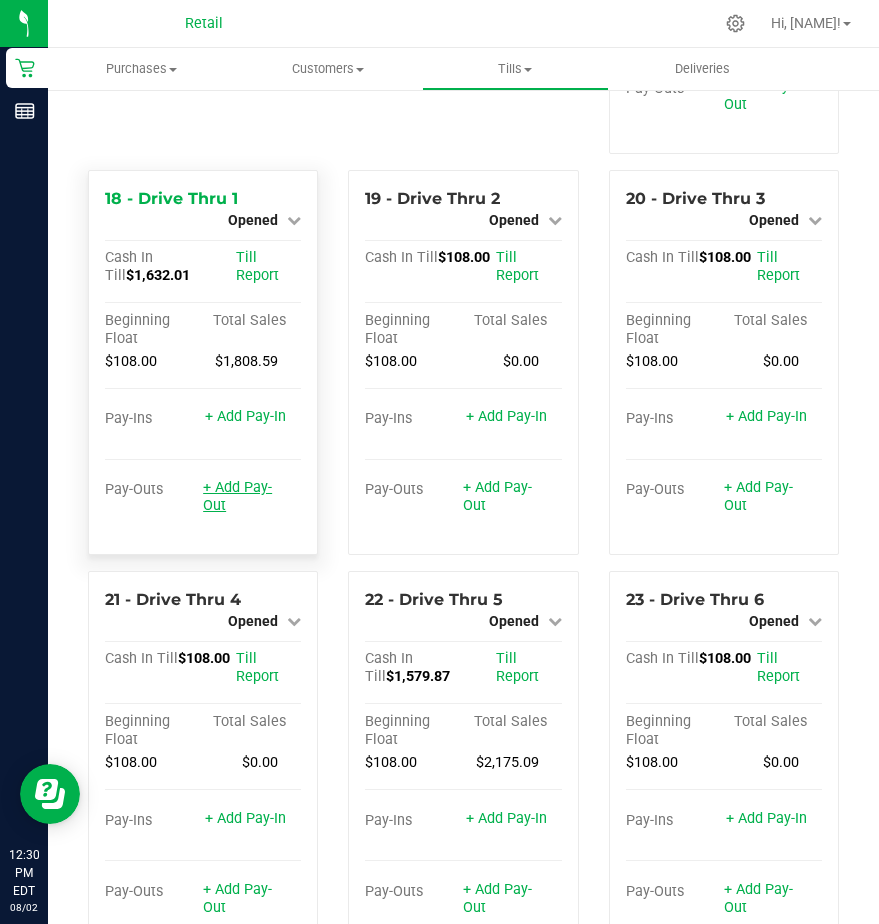 click on "+ Add Pay-Out" at bounding box center [237, 496] 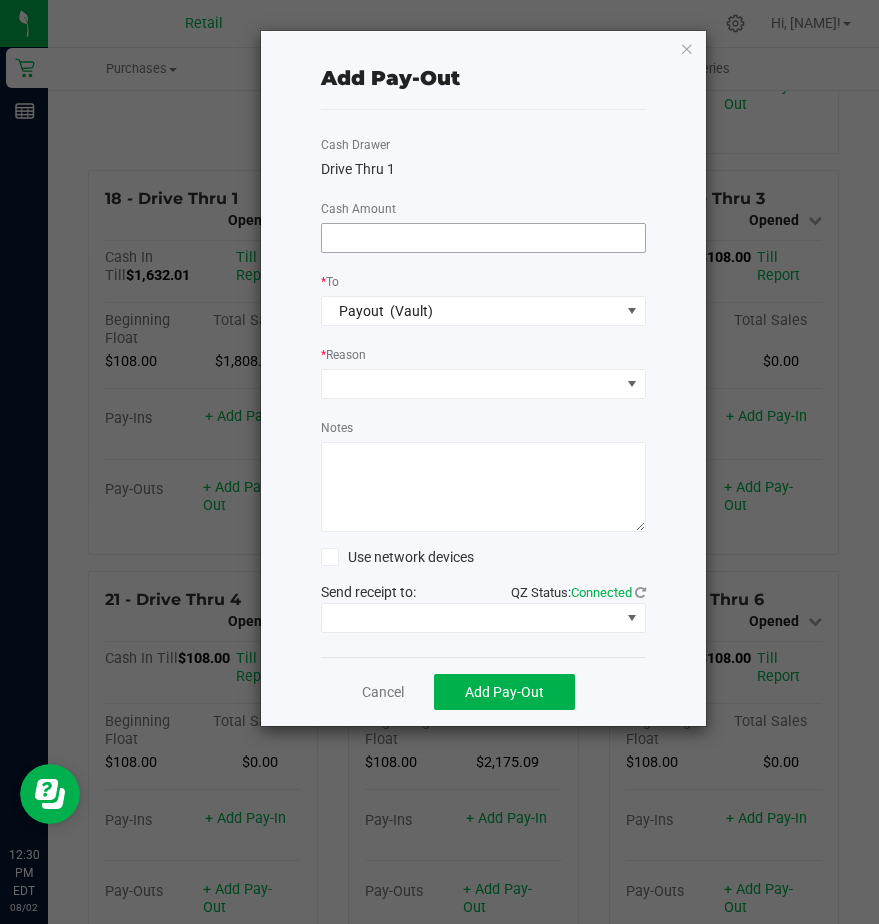 click at bounding box center (483, 238) 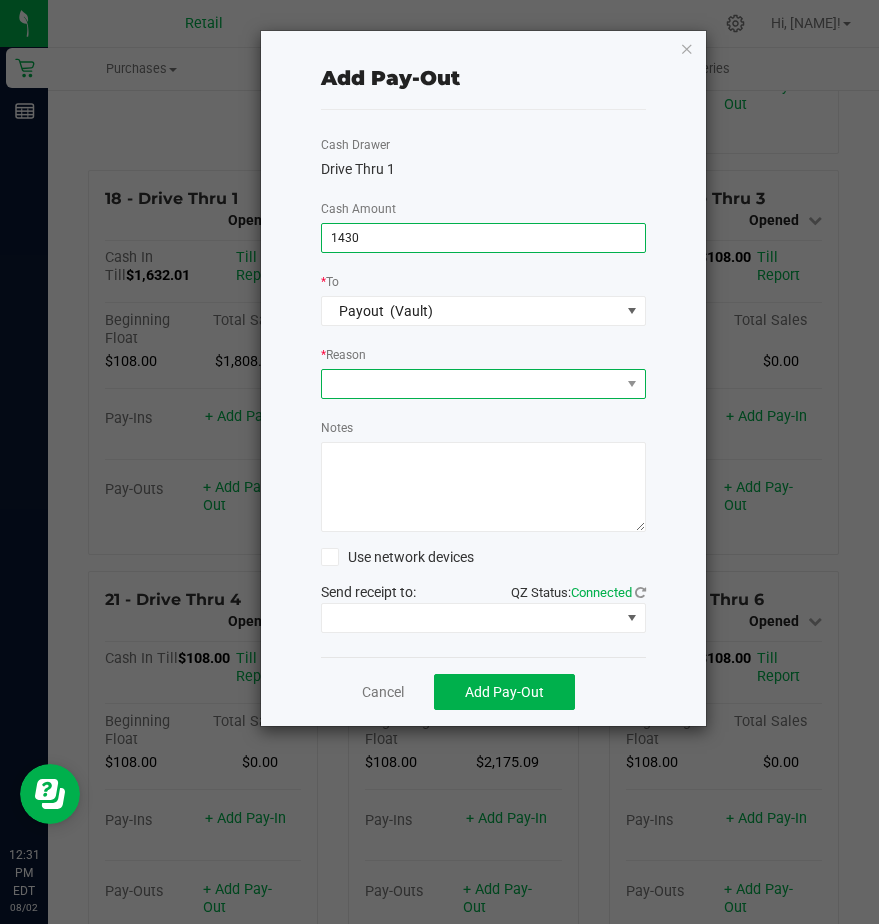 type on "$1,430.00" 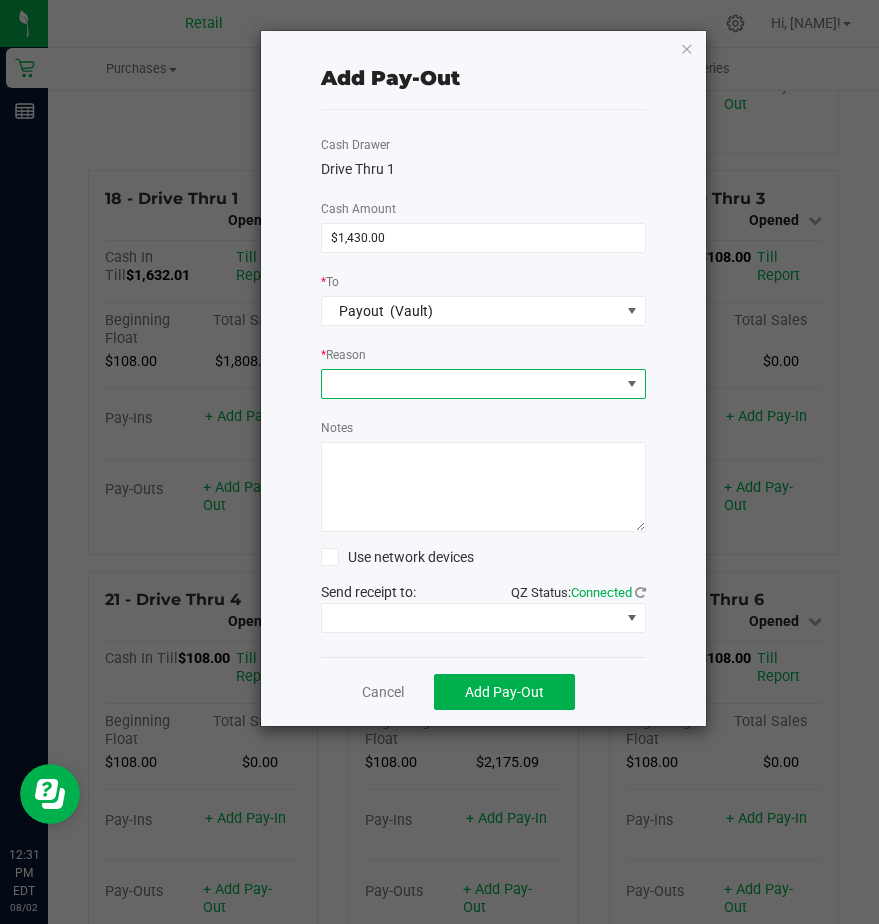 click at bounding box center [471, 384] 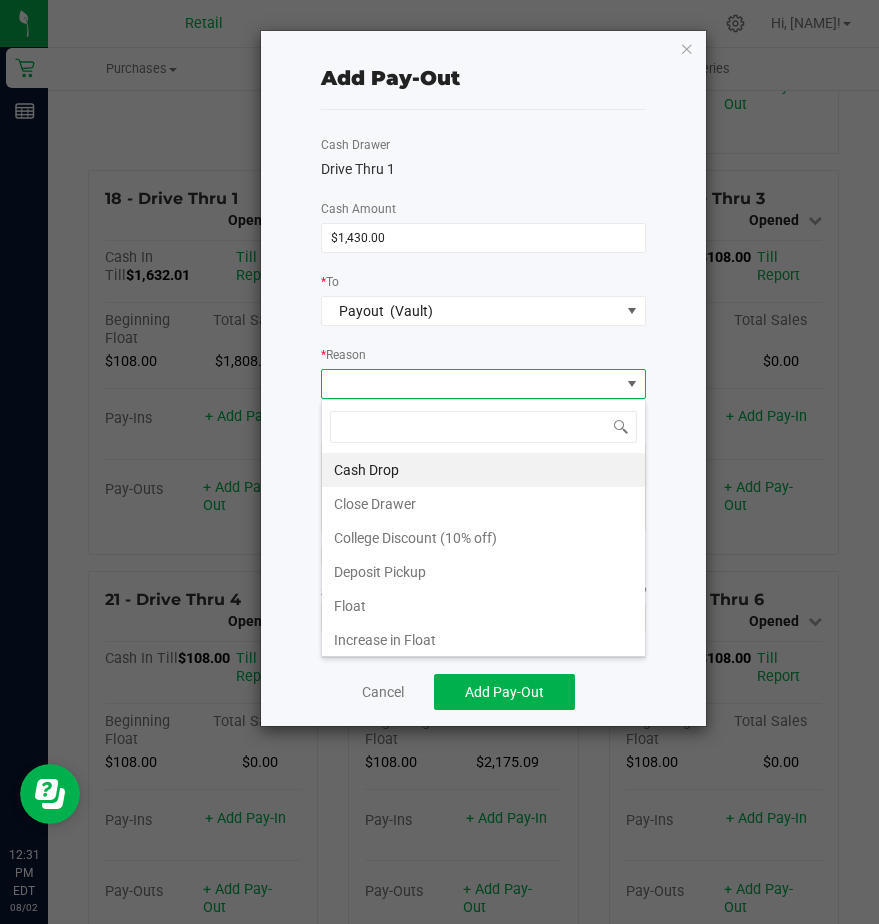scroll, scrollTop: 99970, scrollLeft: 99675, axis: both 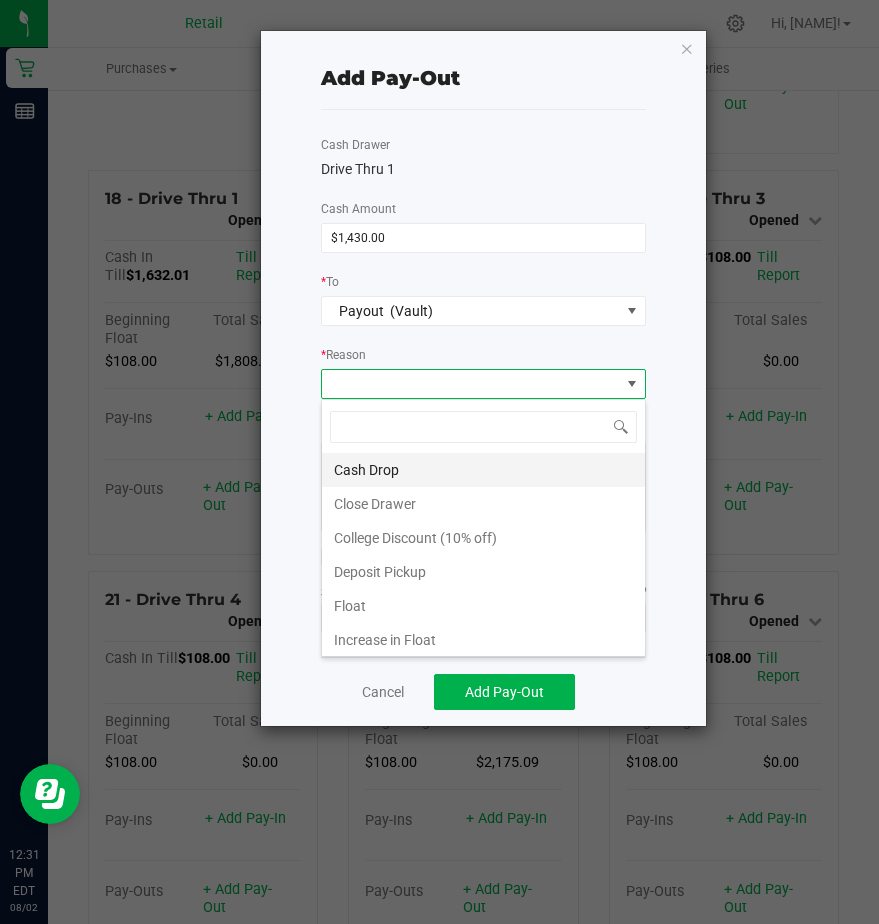 click on "Cash Drop" at bounding box center (483, 470) 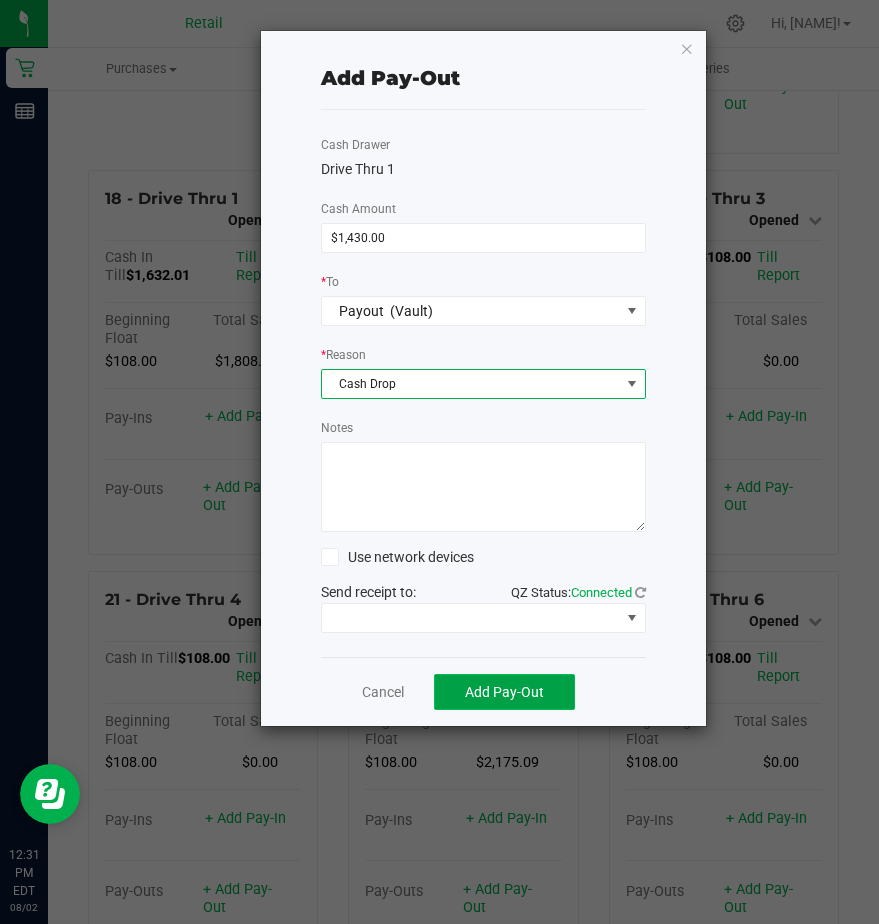 click on "Add Pay-Out" 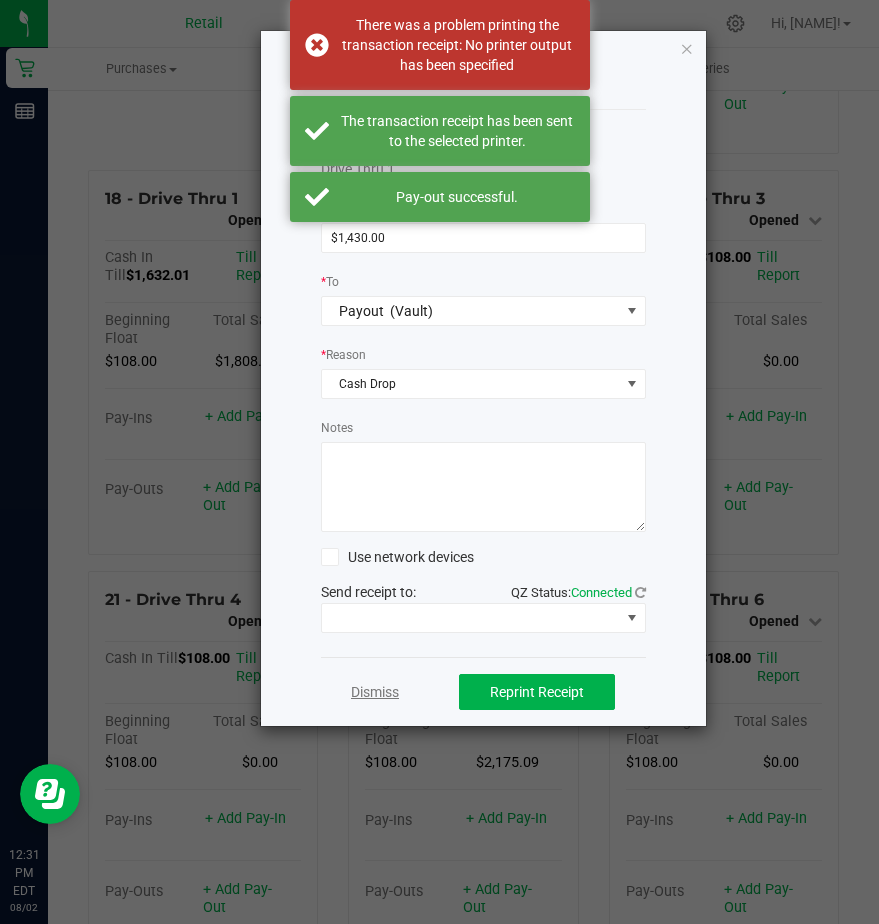click on "Dismiss" 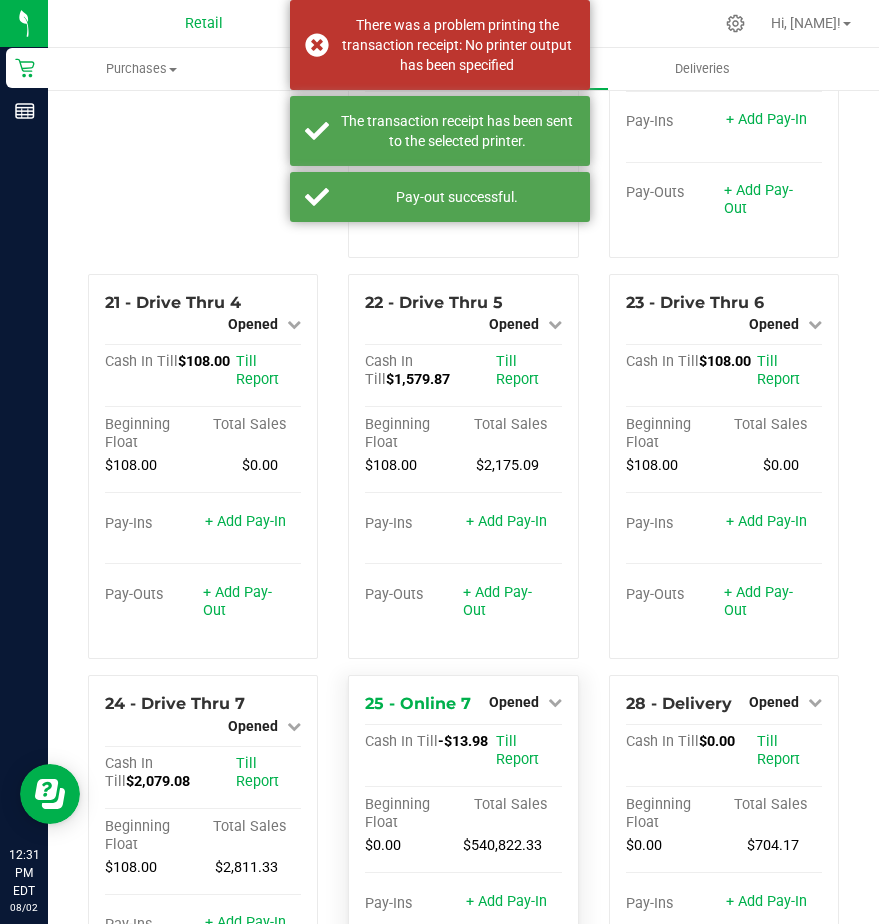 scroll, scrollTop: 2485, scrollLeft: 0, axis: vertical 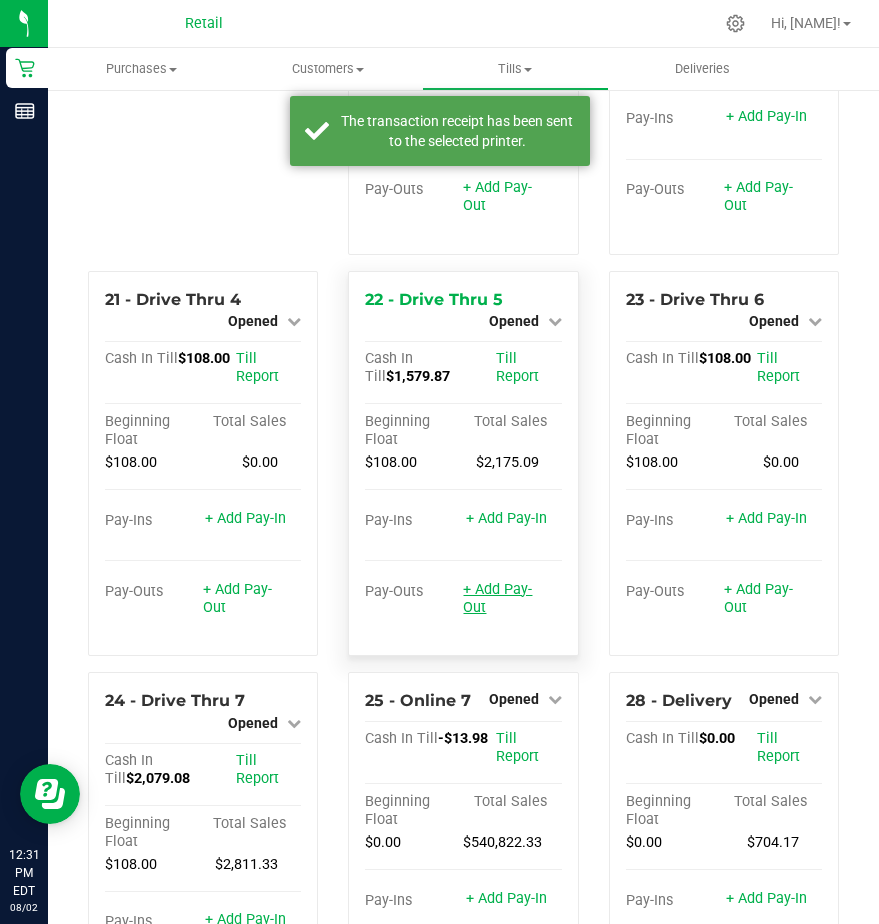 click on "+ Add Pay-Out" at bounding box center (497, 598) 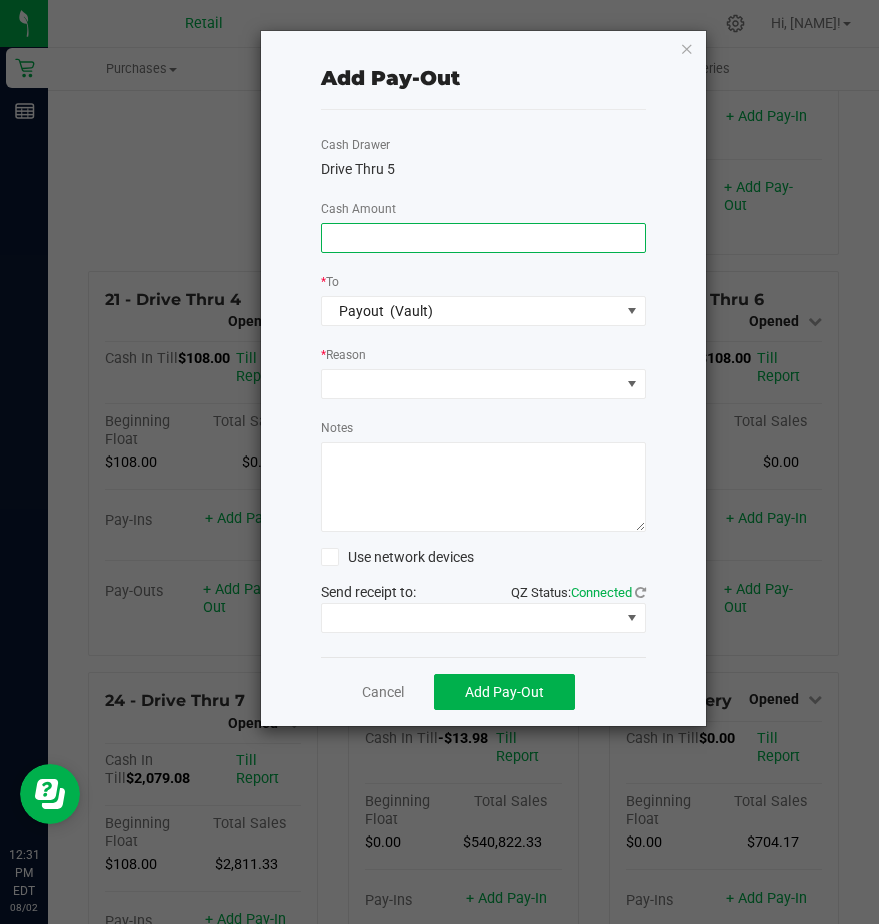 click at bounding box center (483, 238) 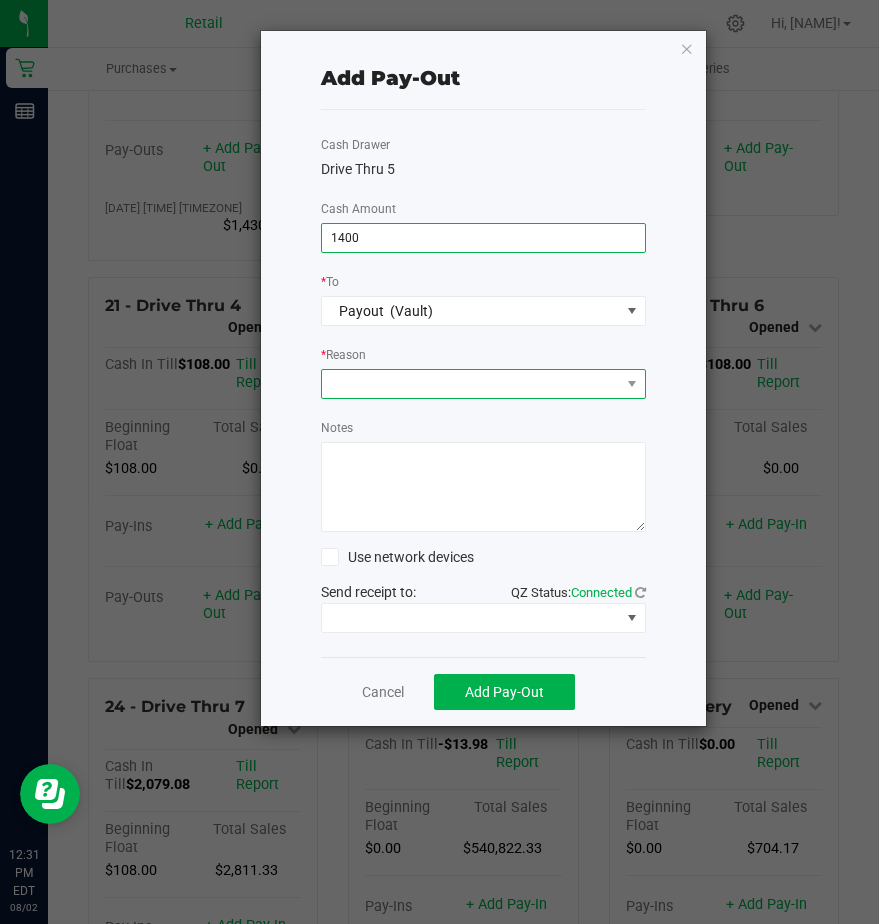 type on "$1,400.00" 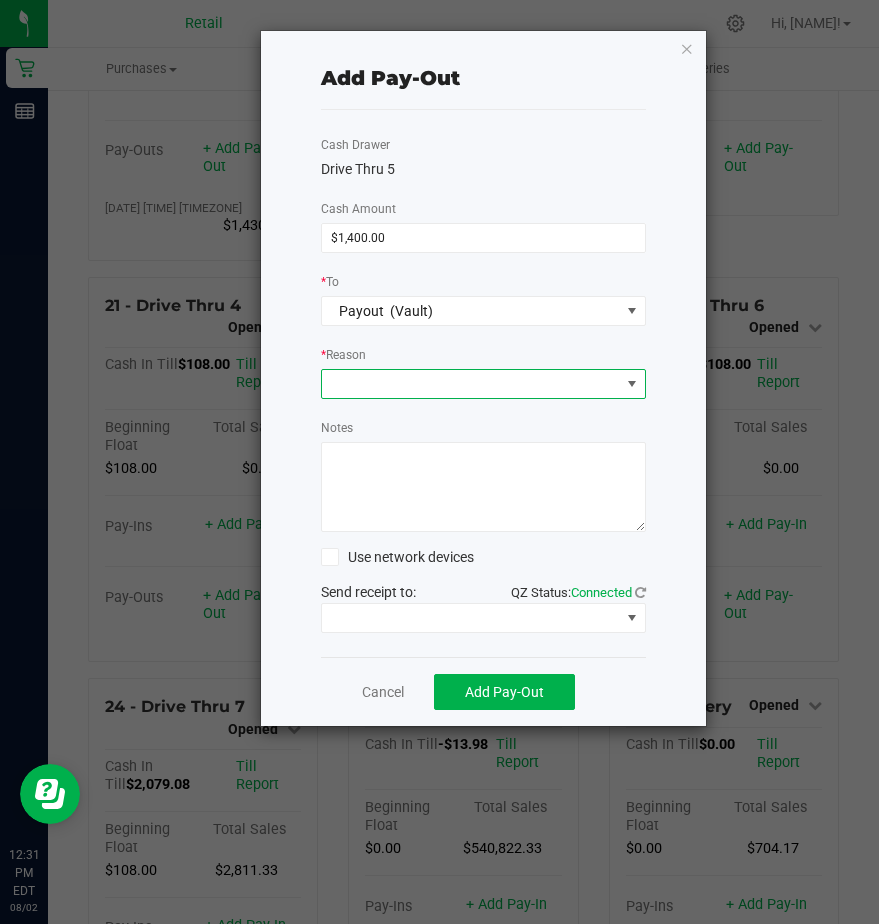 click at bounding box center [471, 384] 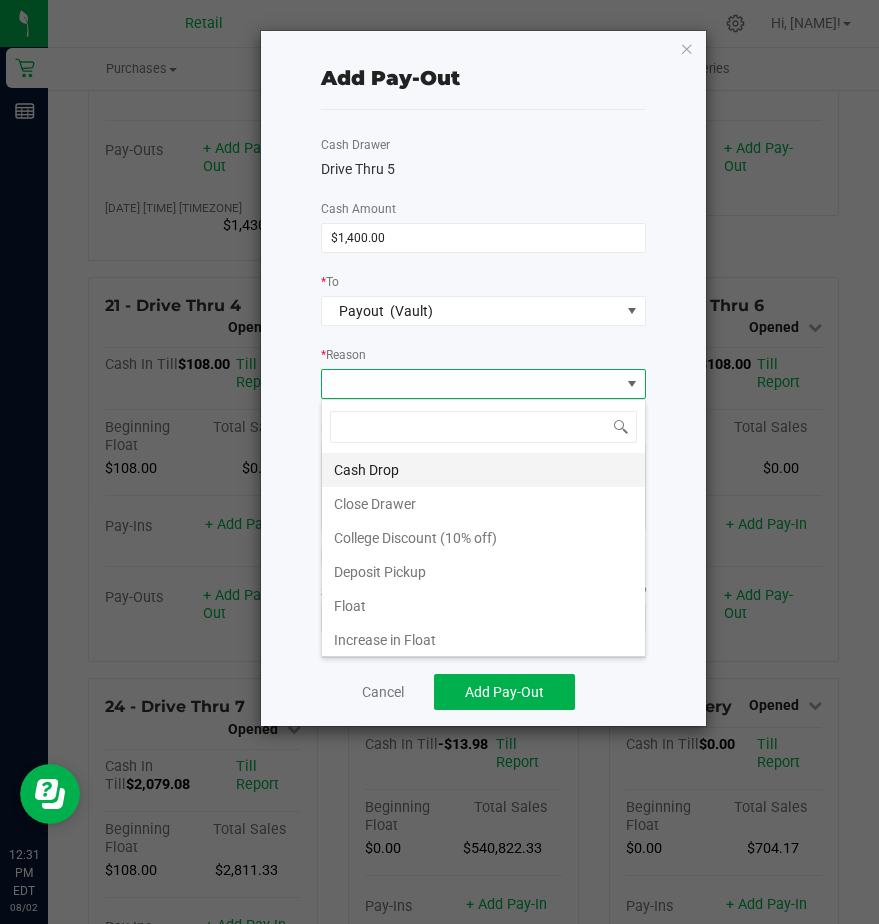 scroll, scrollTop: 99970, scrollLeft: 99675, axis: both 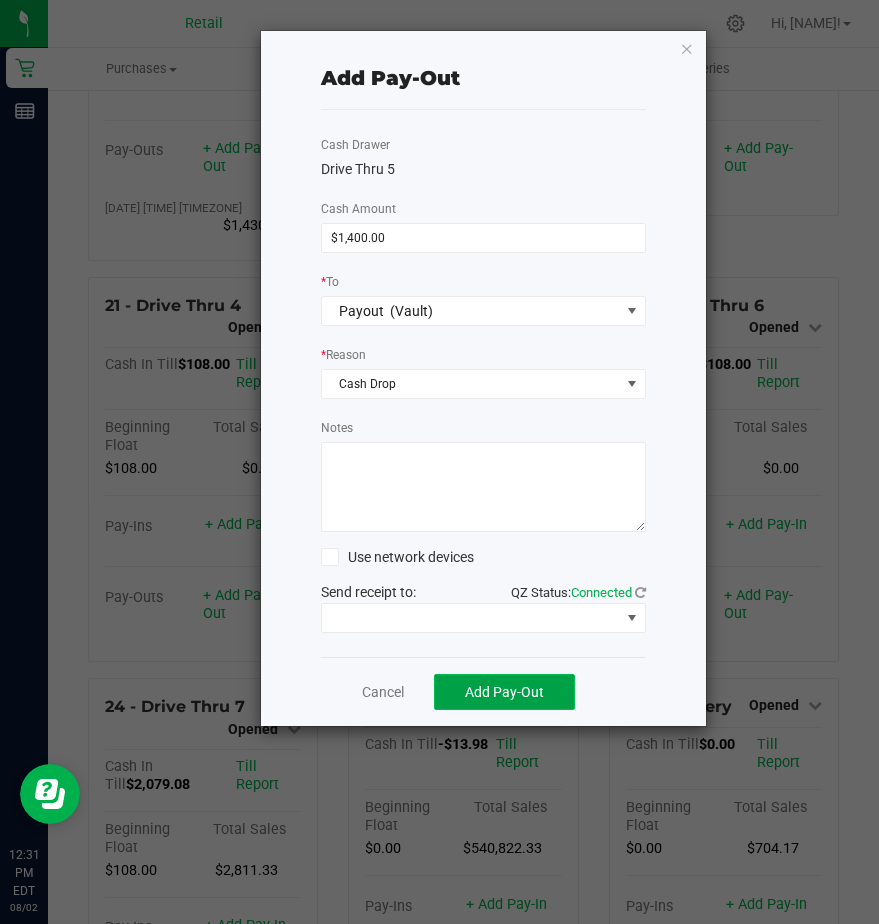click on "Add Pay-Out" 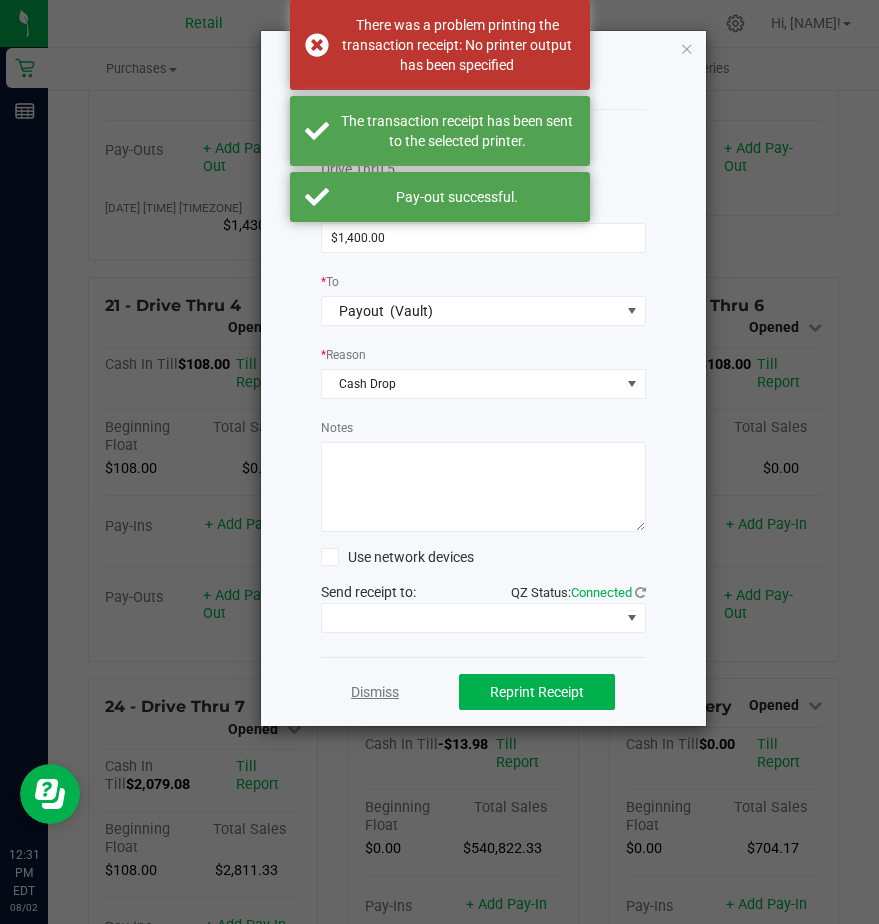 click on "Dismiss" 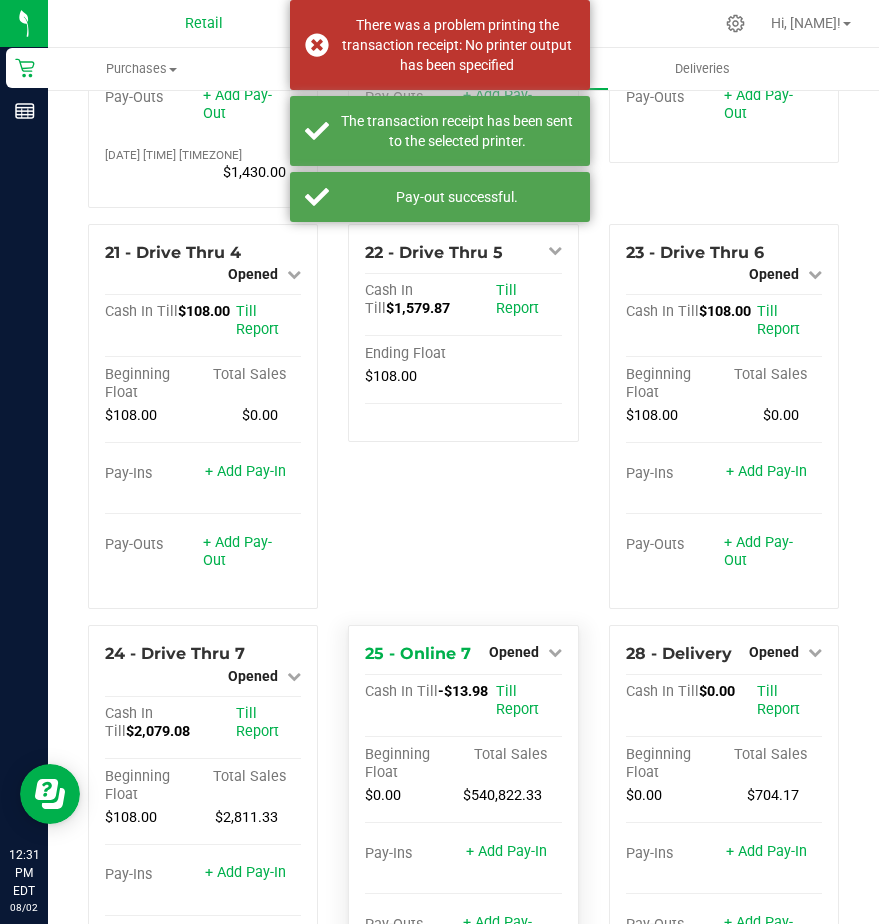scroll, scrollTop: 2624, scrollLeft: 0, axis: vertical 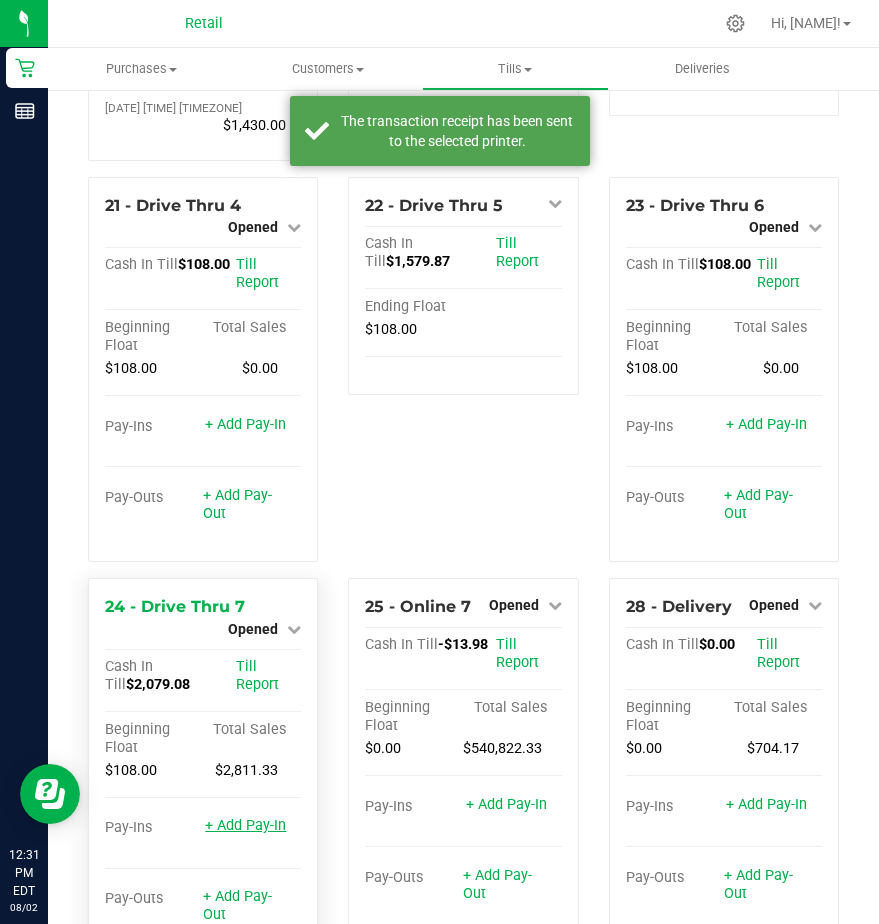 click on "+ Add Pay-In" at bounding box center [245, 825] 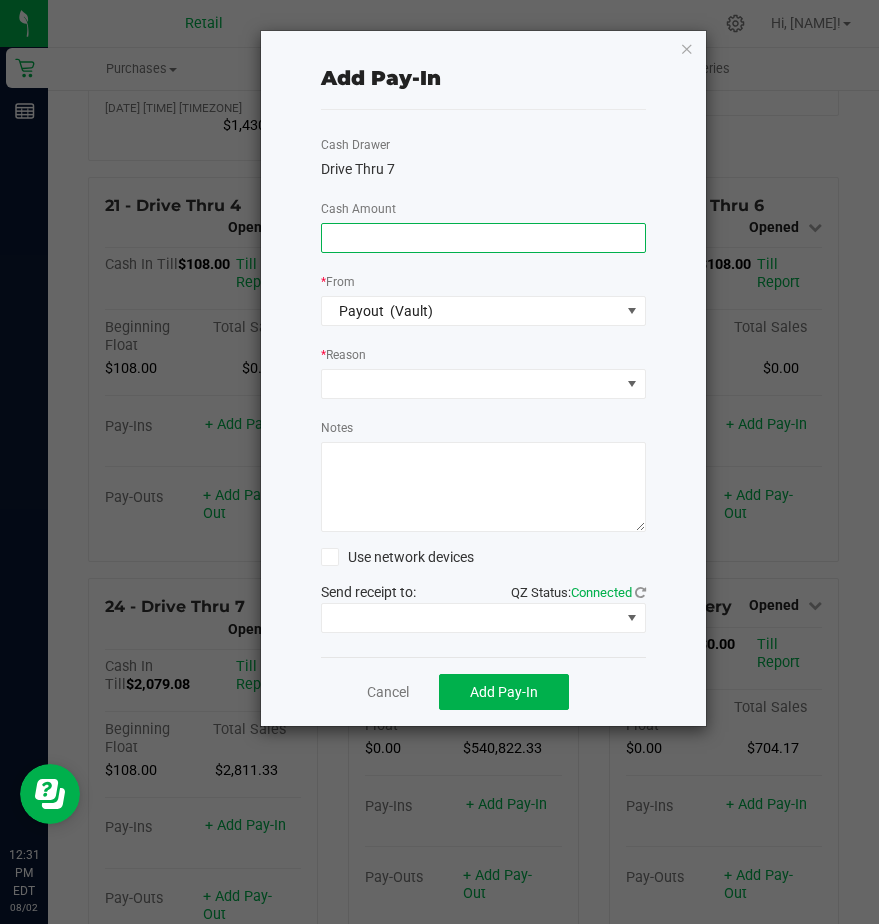 click at bounding box center (483, 238) 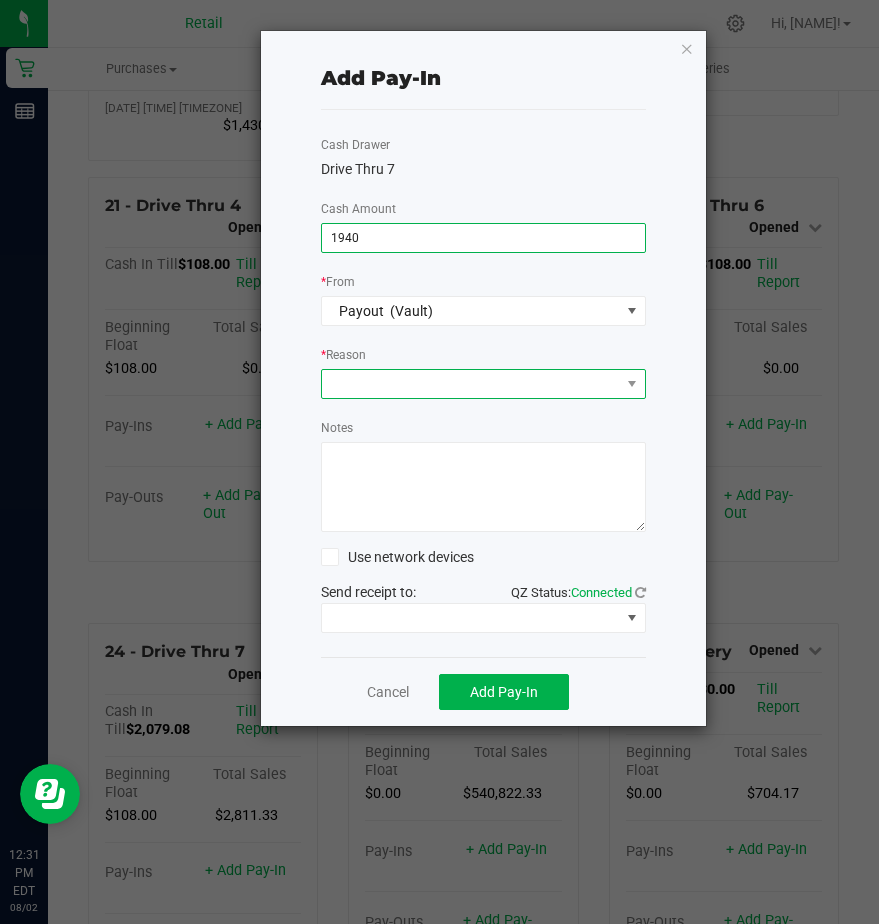 type on "$1,940.00" 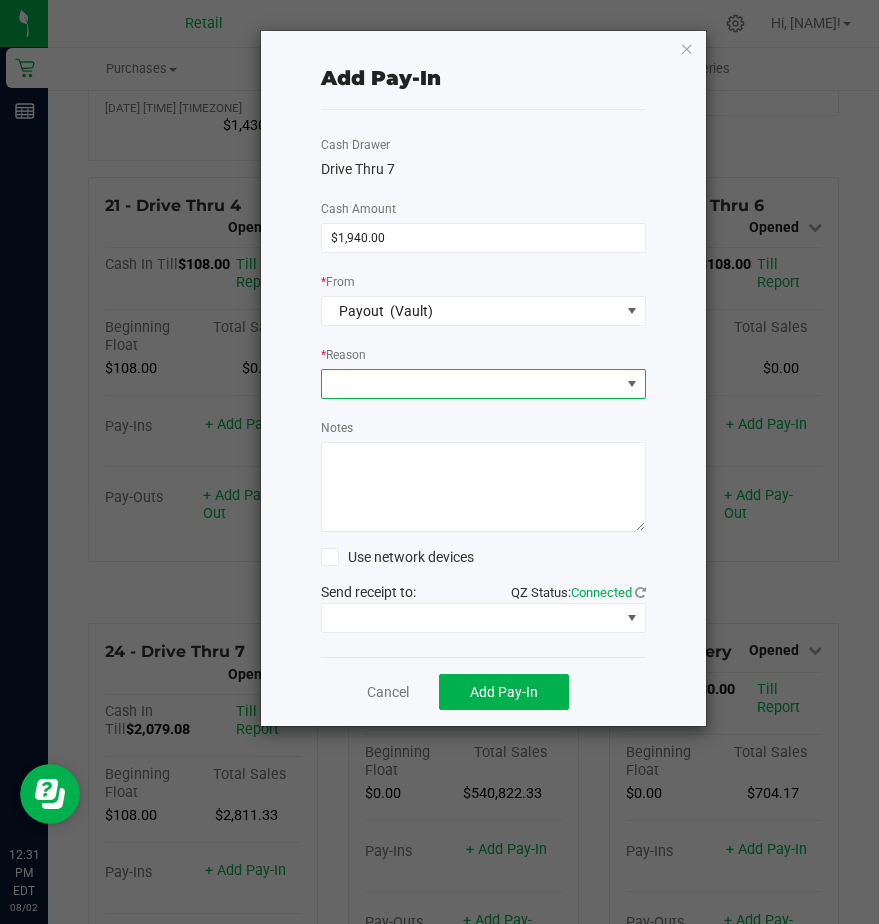 click at bounding box center [471, 384] 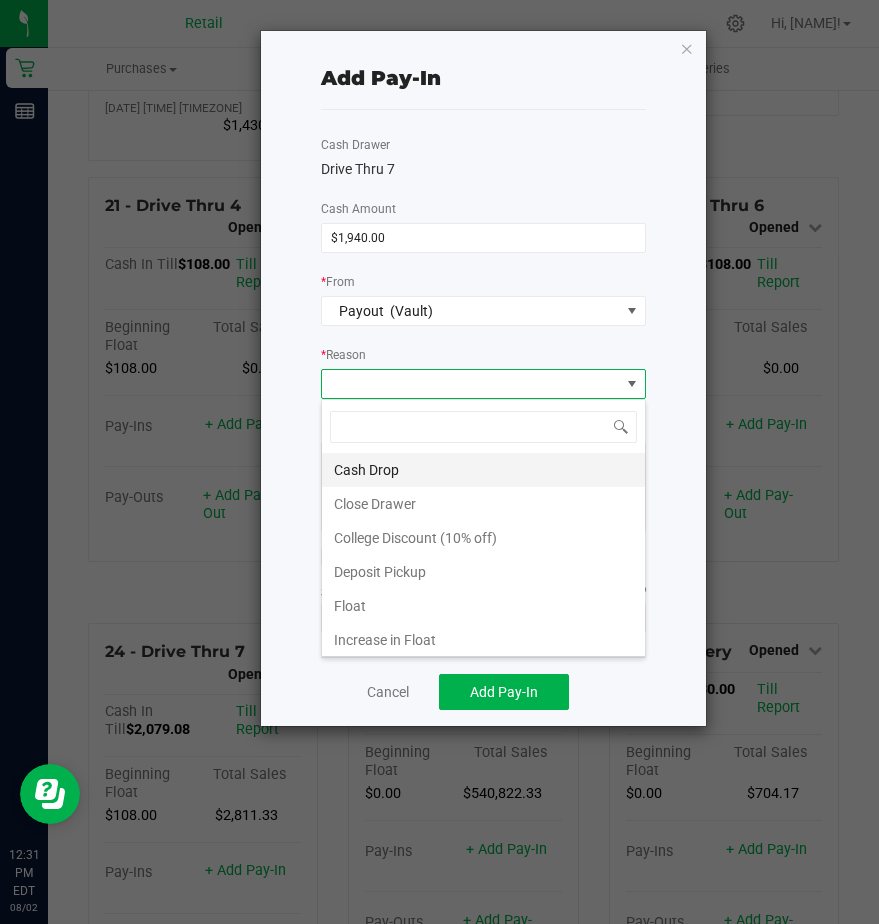 scroll, scrollTop: 99970, scrollLeft: 99675, axis: both 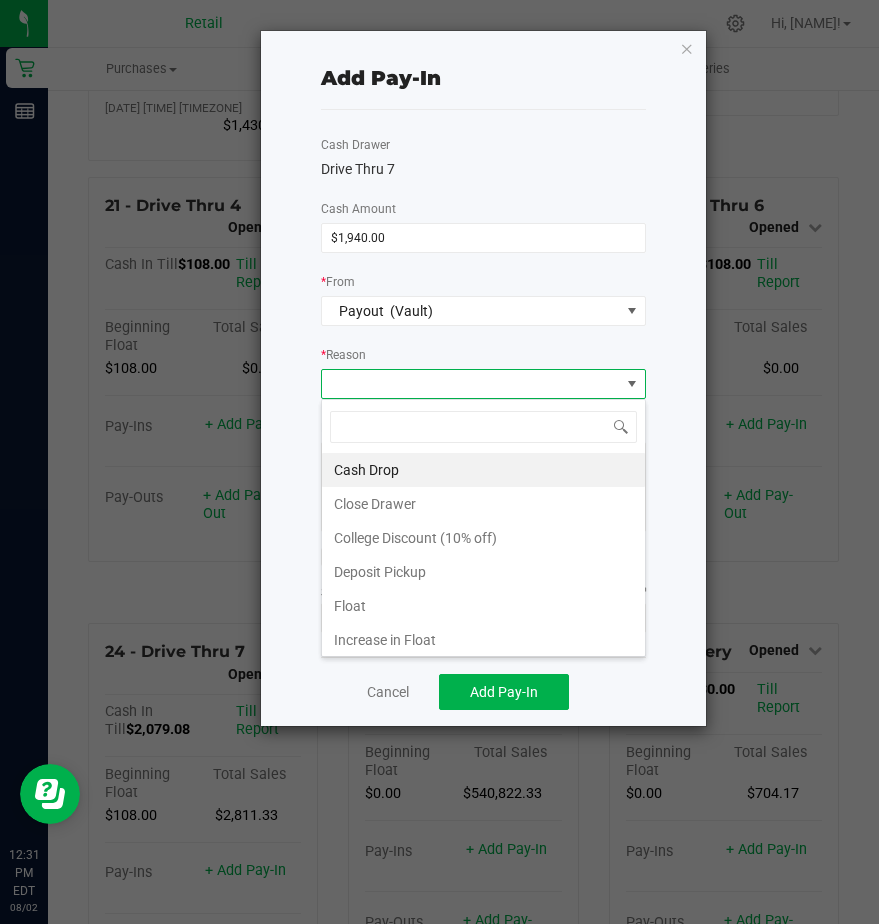 drag, startPoint x: 380, startPoint y: 473, endPoint x: 403, endPoint y: 480, distance: 24.04163 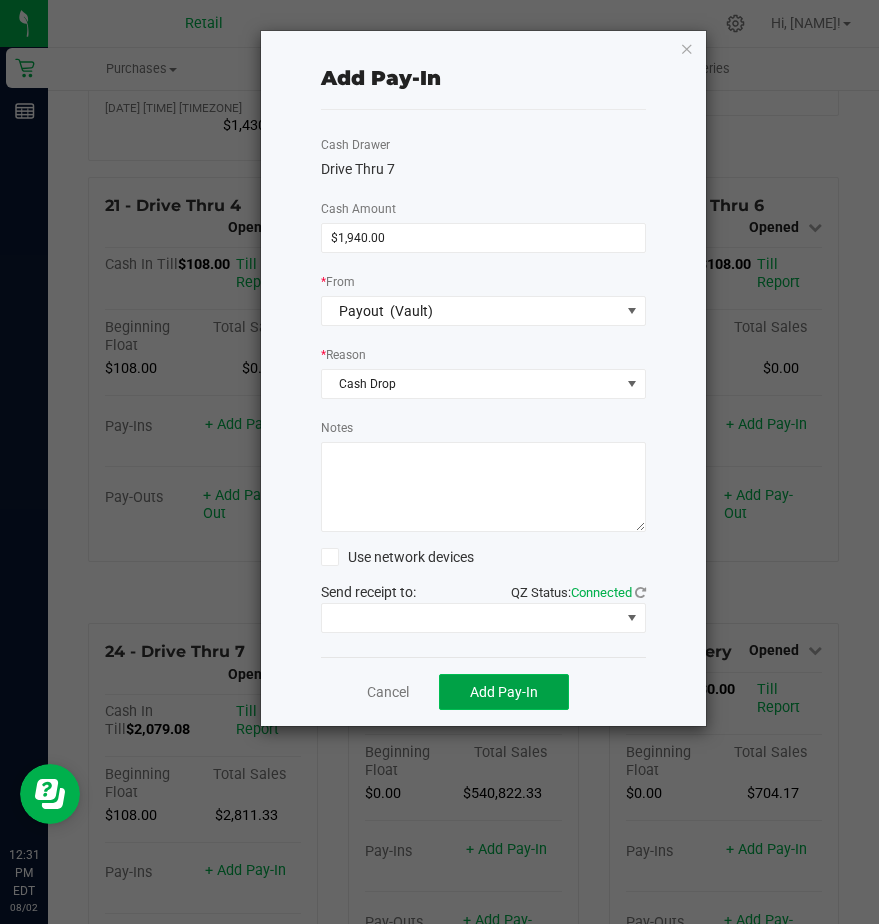 click on "Add Pay-In" 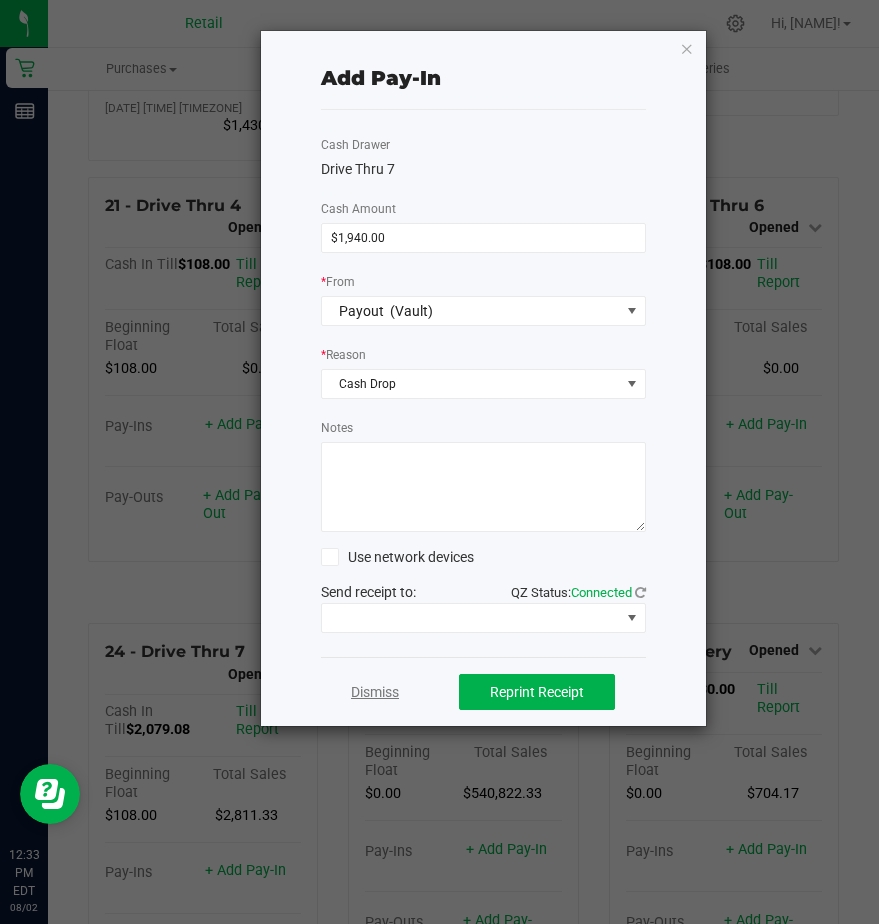 click on "Dismiss" 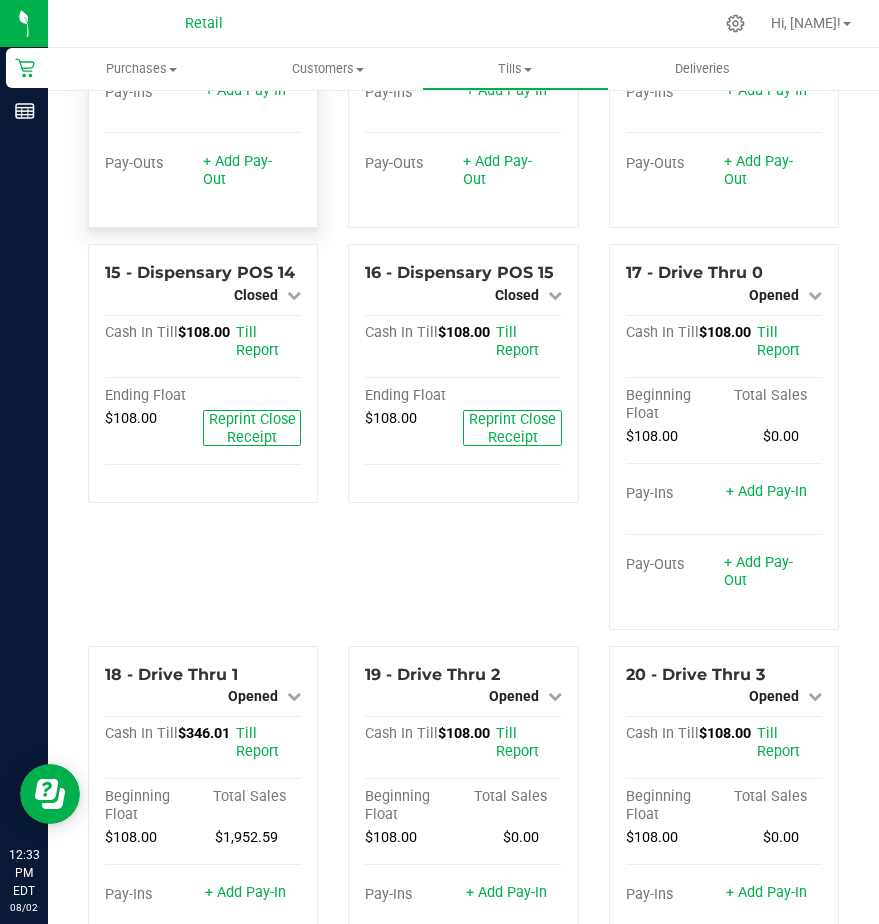 scroll, scrollTop: 1524, scrollLeft: 0, axis: vertical 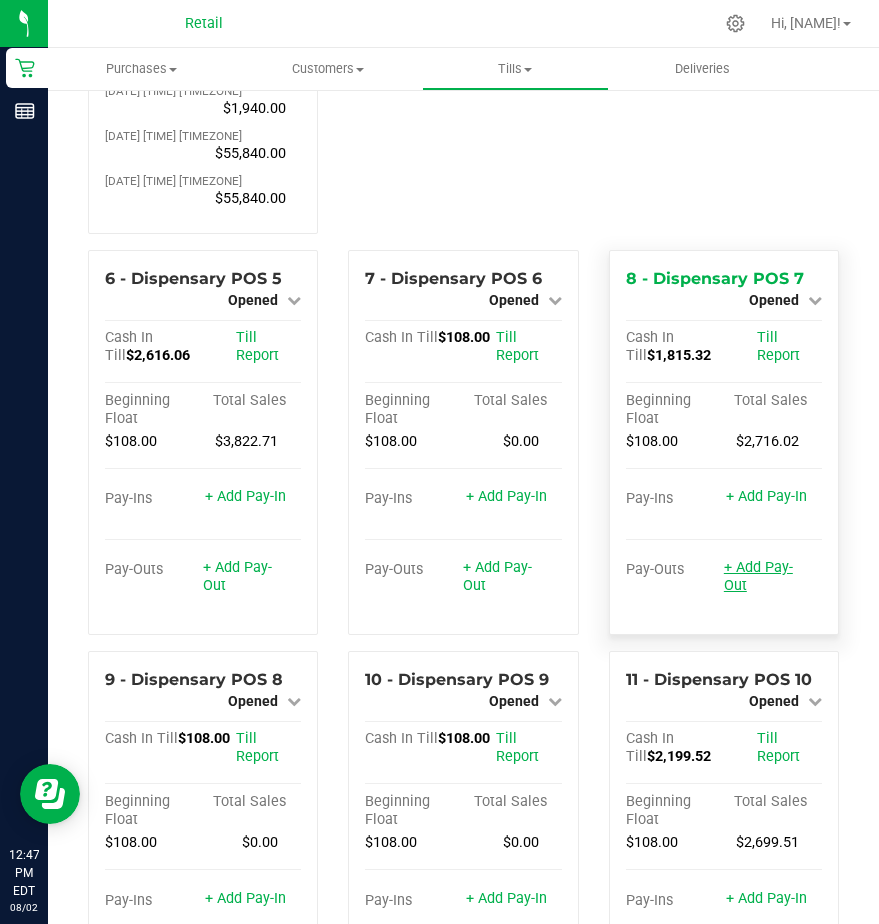 click on "+ Add Pay-Out" at bounding box center (758, 576) 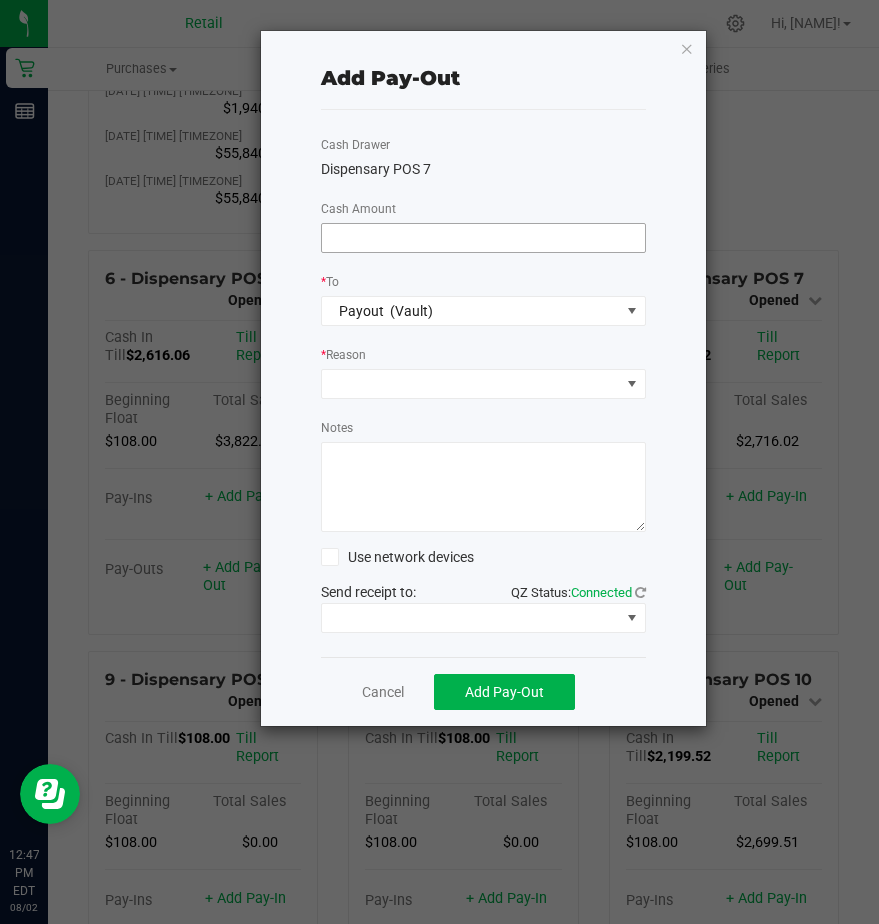 click at bounding box center [483, 238] 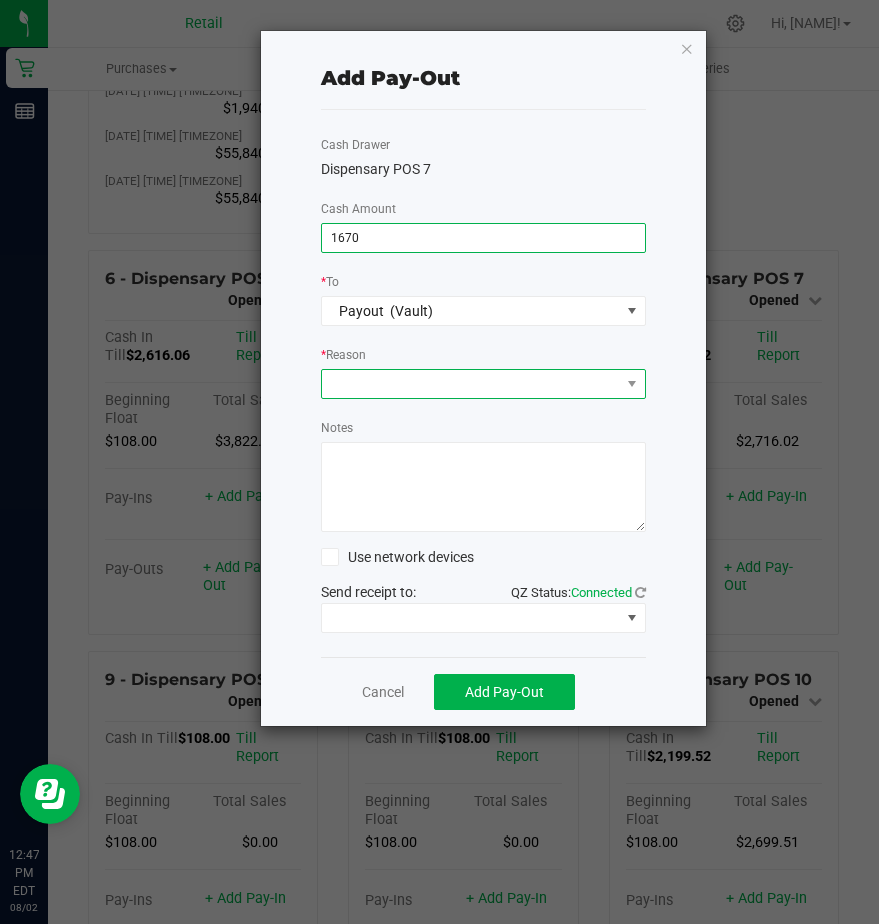 type on "$1,670.00" 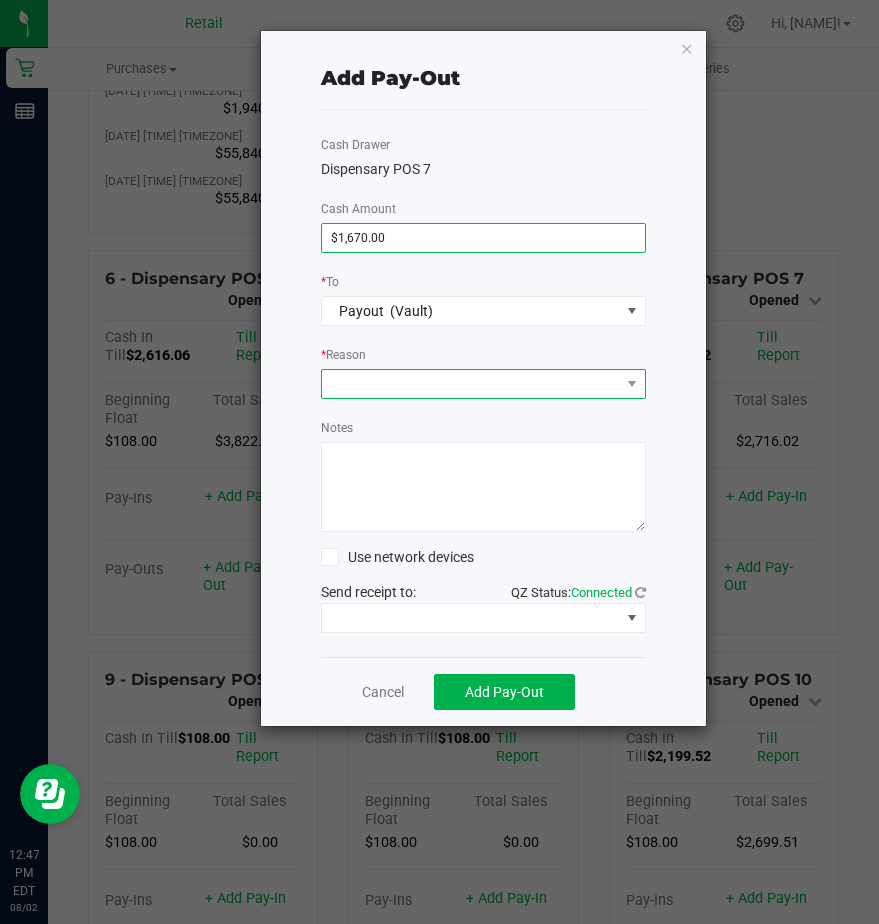 click at bounding box center [471, 384] 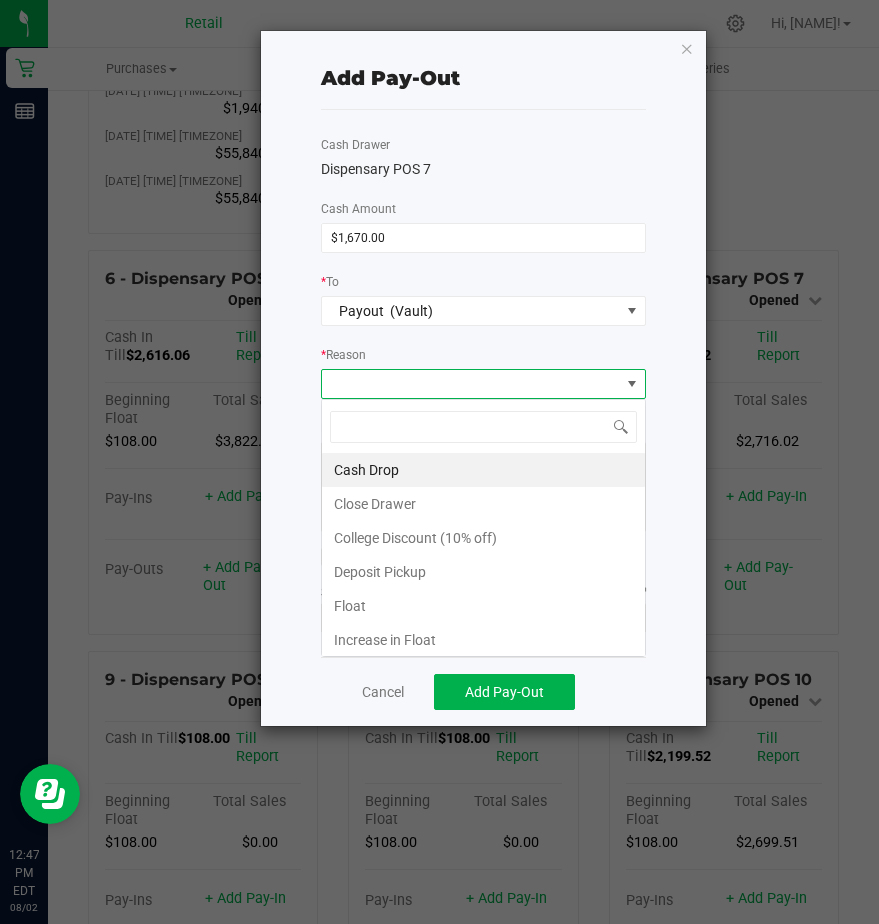 scroll, scrollTop: 99970, scrollLeft: 99675, axis: both 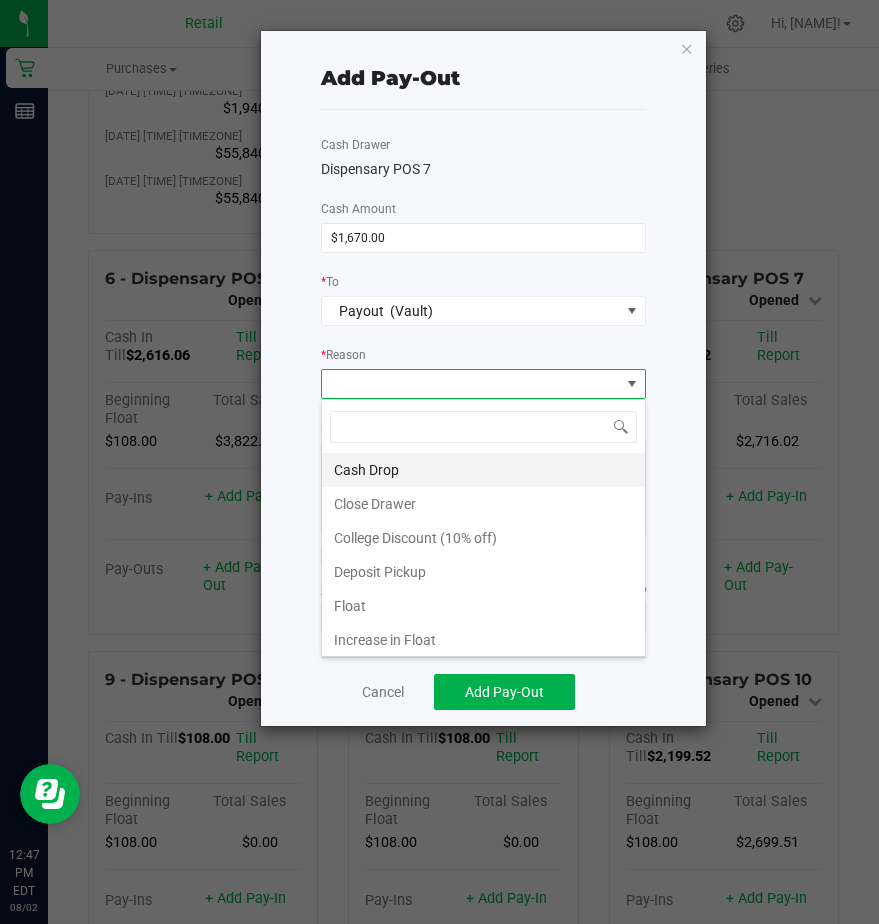 click on "Cash Drop" at bounding box center [483, 470] 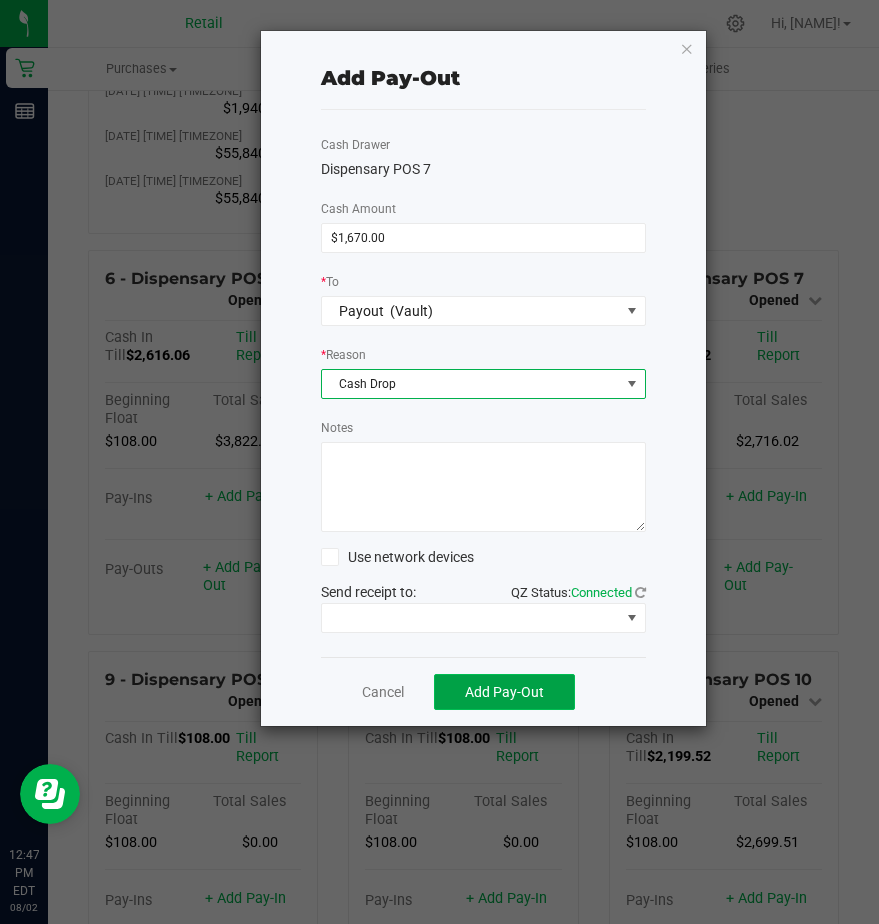 click on "Add Pay-Out" 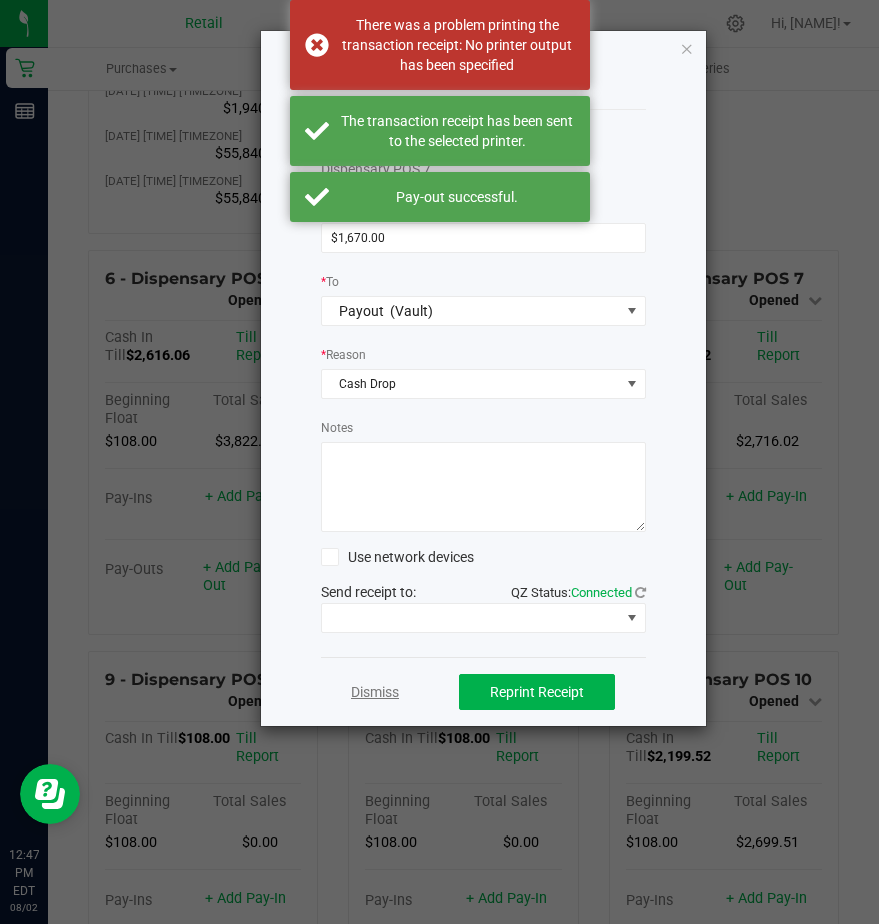 click on "Dismiss" 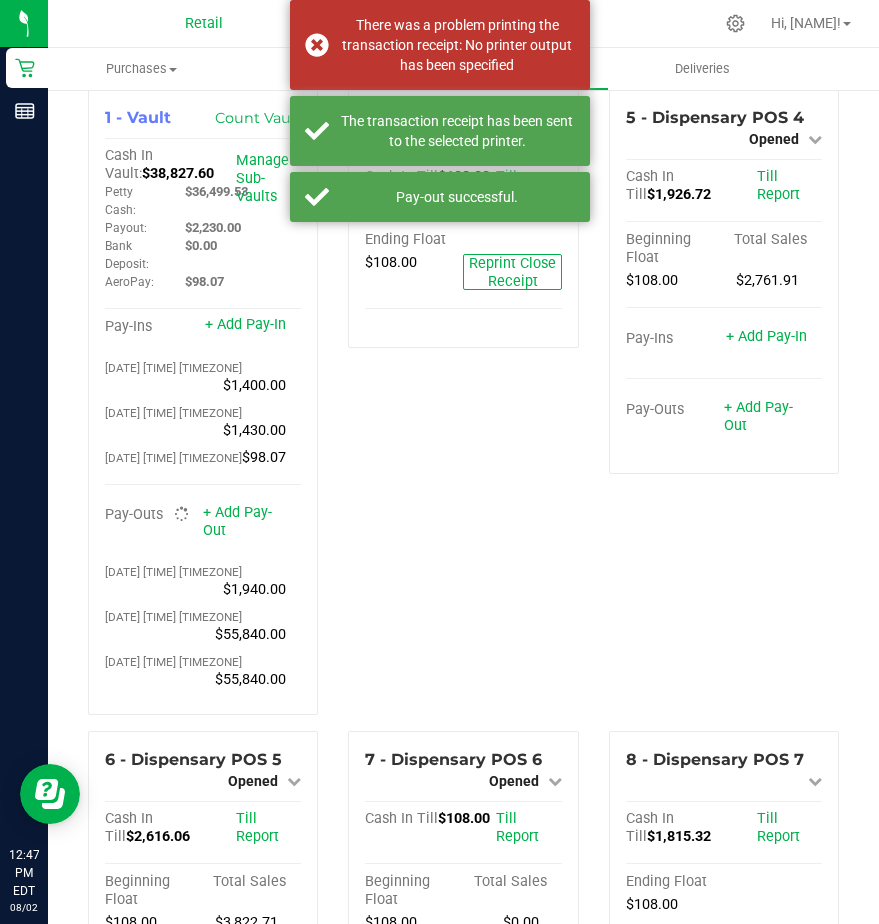 scroll, scrollTop: 0, scrollLeft: 0, axis: both 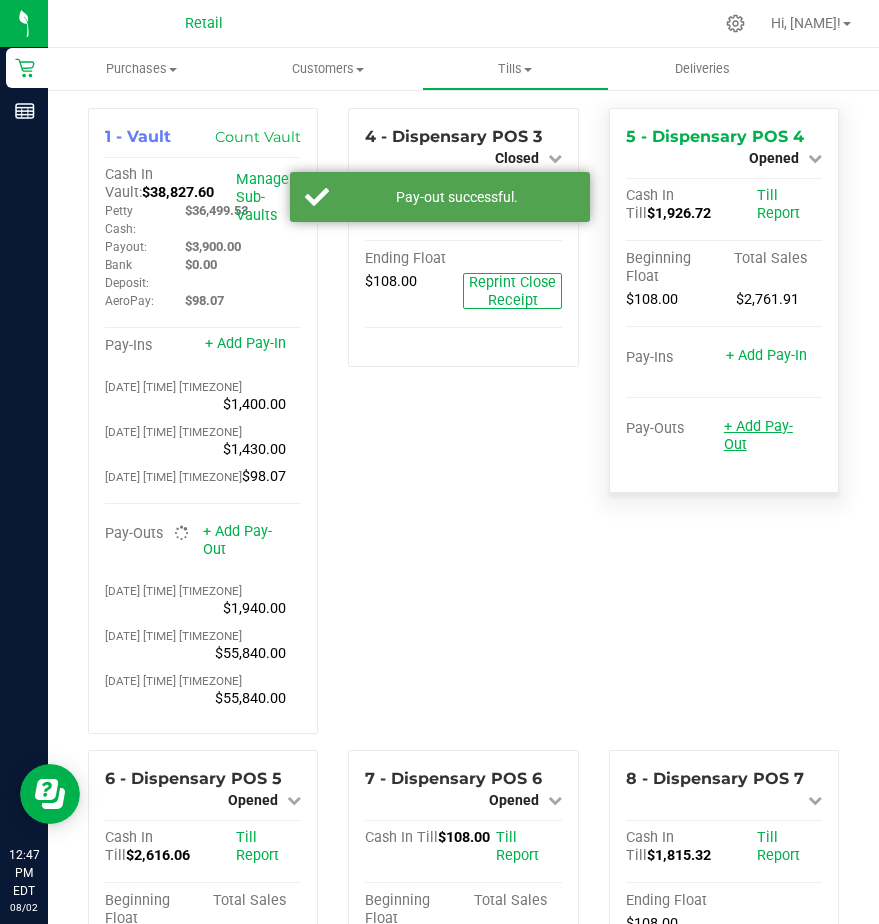 click on "+ Add Pay-Out" at bounding box center [758, 435] 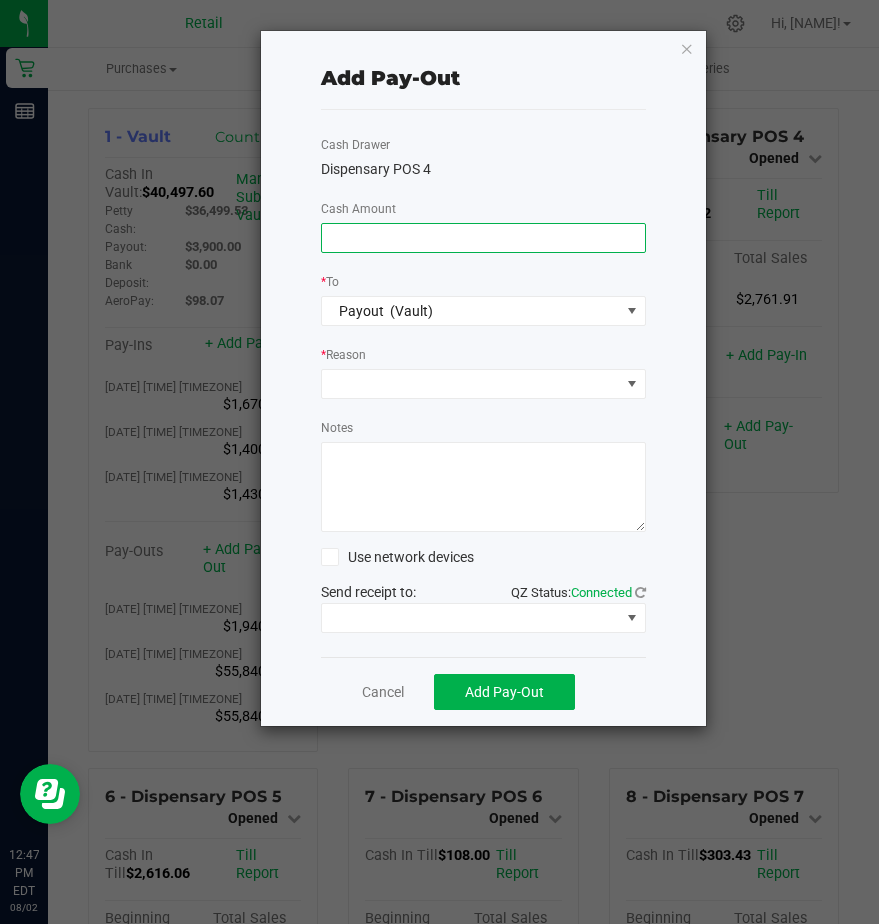 drag, startPoint x: 358, startPoint y: 236, endPoint x: 372, endPoint y: 230, distance: 15.231546 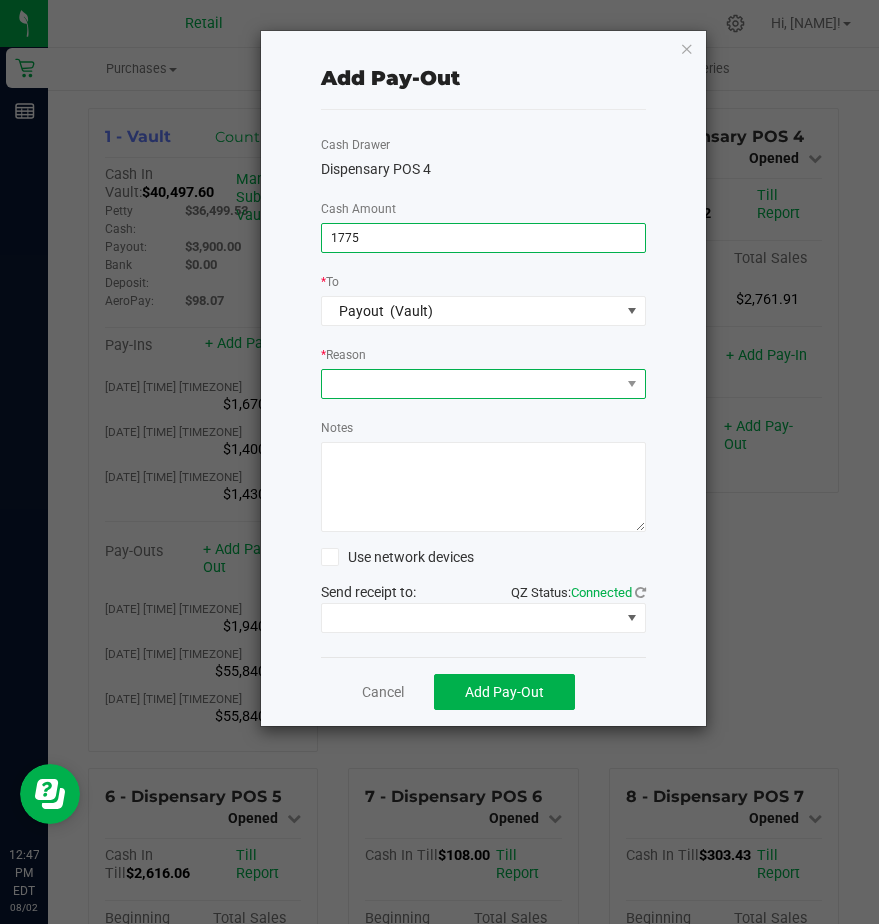 type on "$1,775.00" 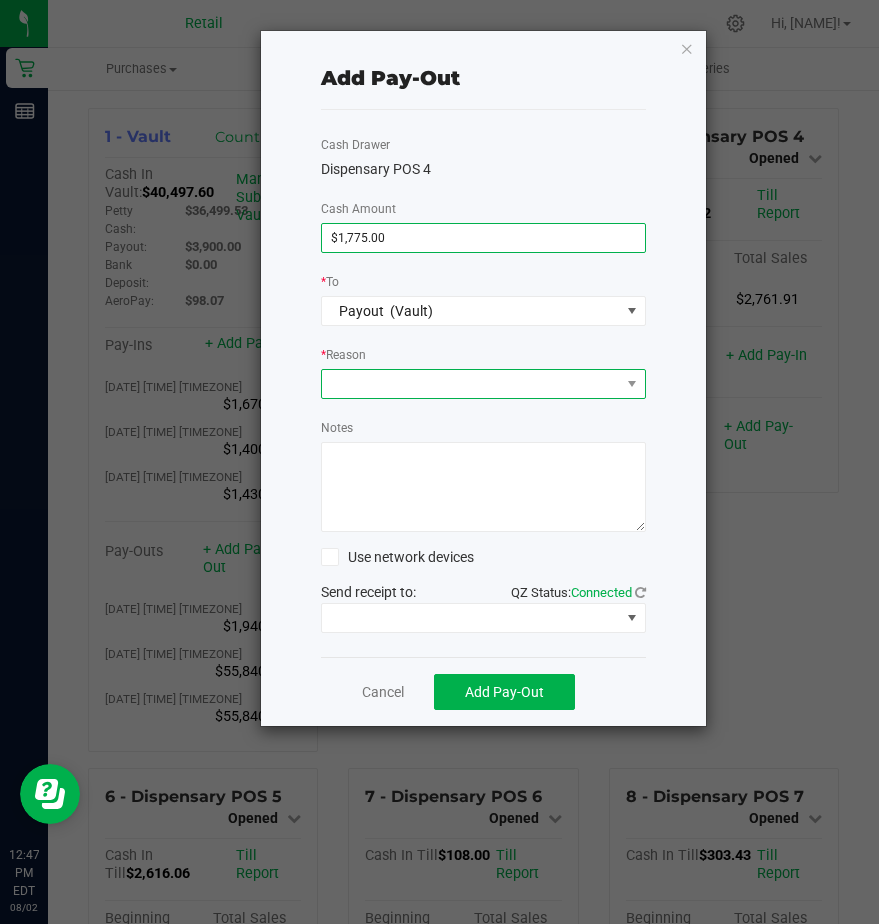 drag, startPoint x: 353, startPoint y: 384, endPoint x: 345, endPoint y: 377, distance: 10.630146 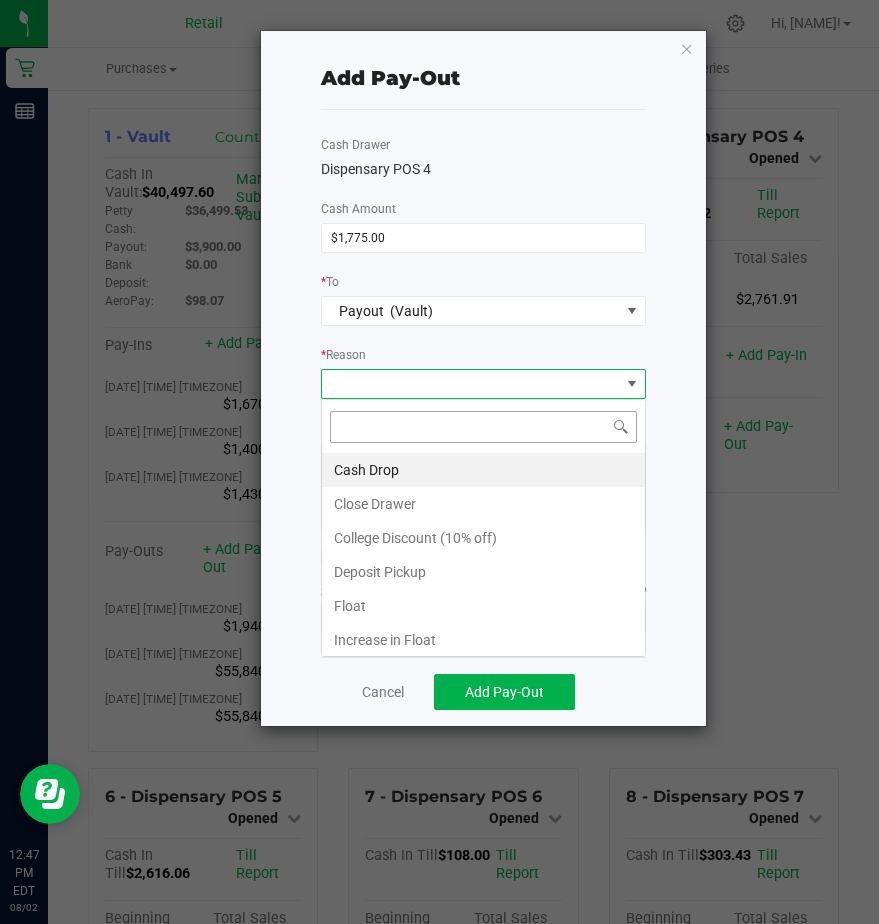scroll, scrollTop: 99970, scrollLeft: 99675, axis: both 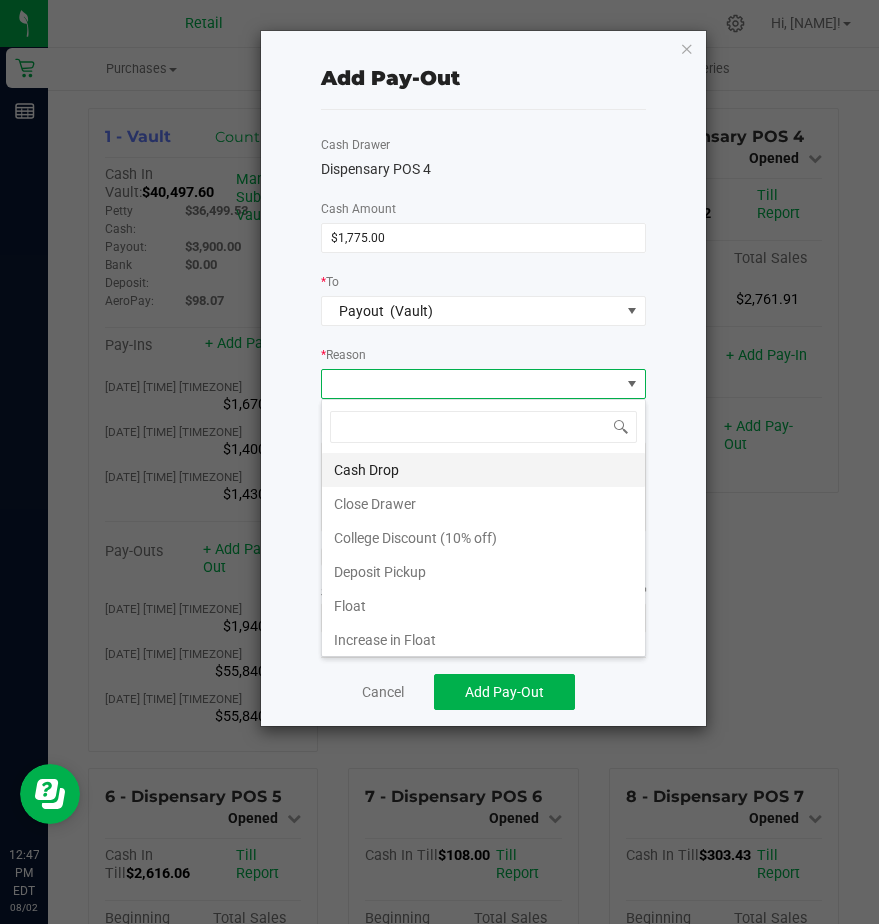 click on "Cash Drop" at bounding box center [483, 470] 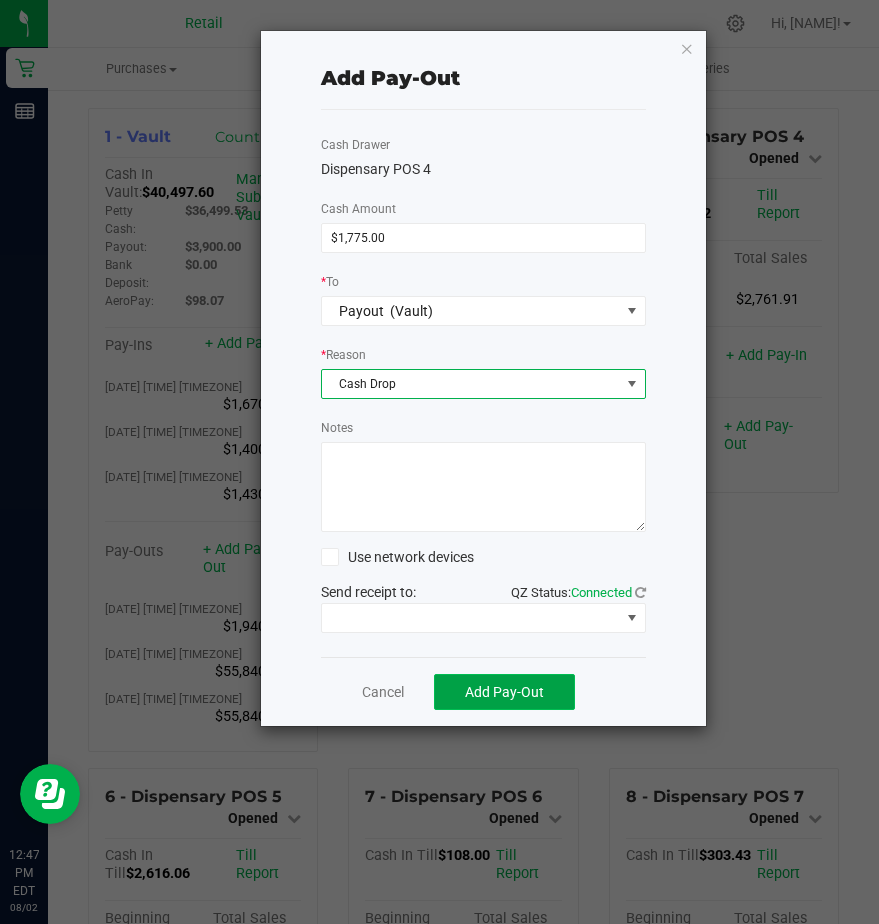 click on "Add Pay-Out" 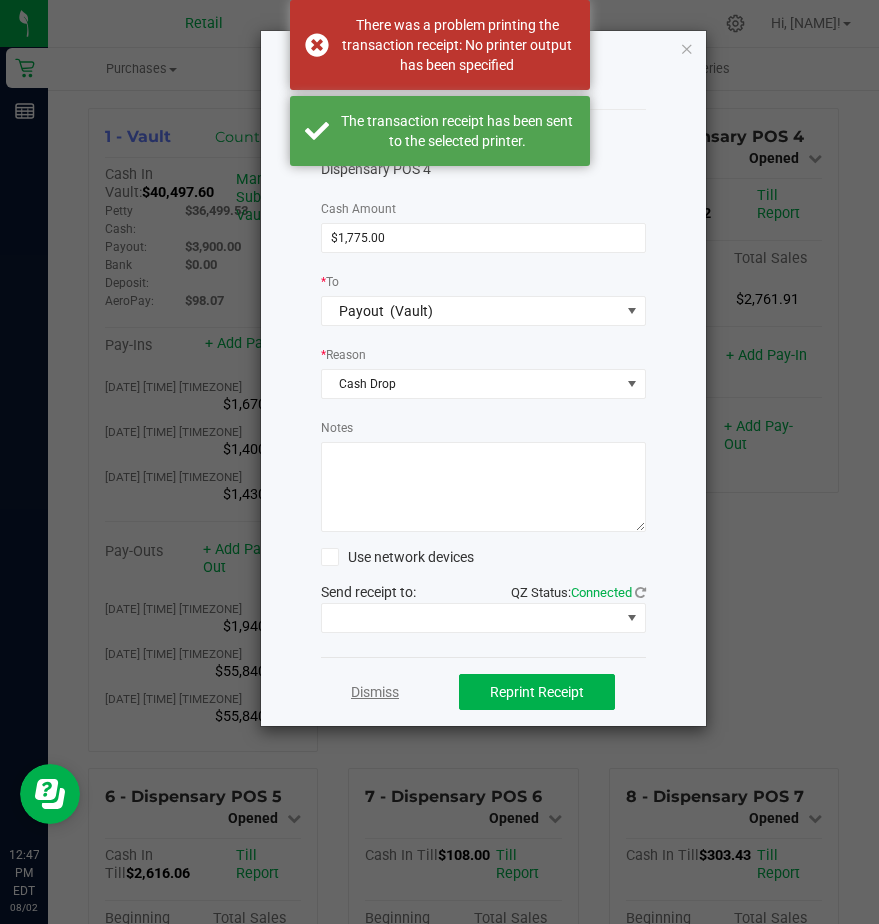 click on "Dismiss" 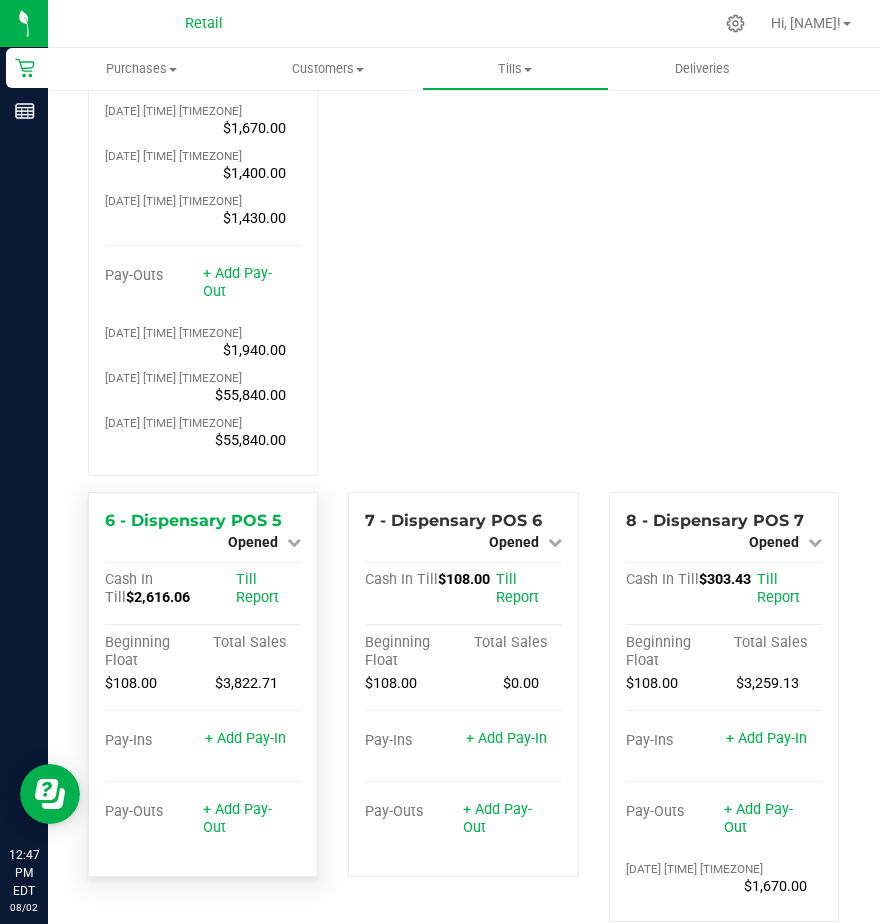 scroll, scrollTop: 400, scrollLeft: 0, axis: vertical 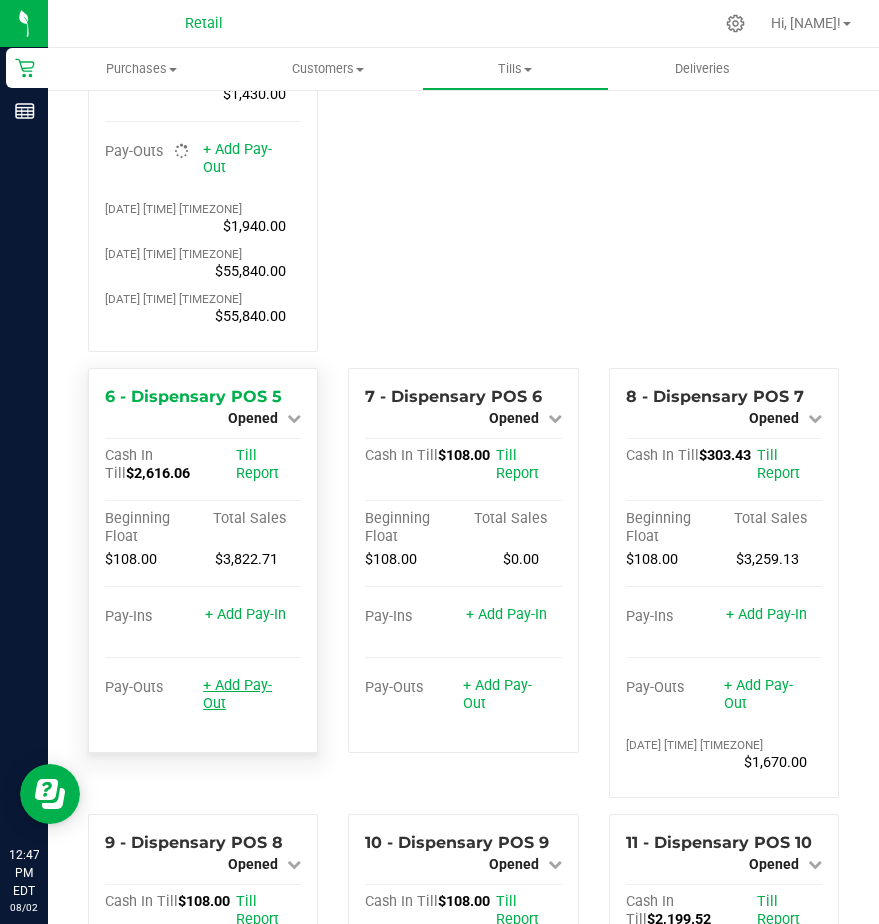 click on "+ Add Pay-Out" at bounding box center (237, 694) 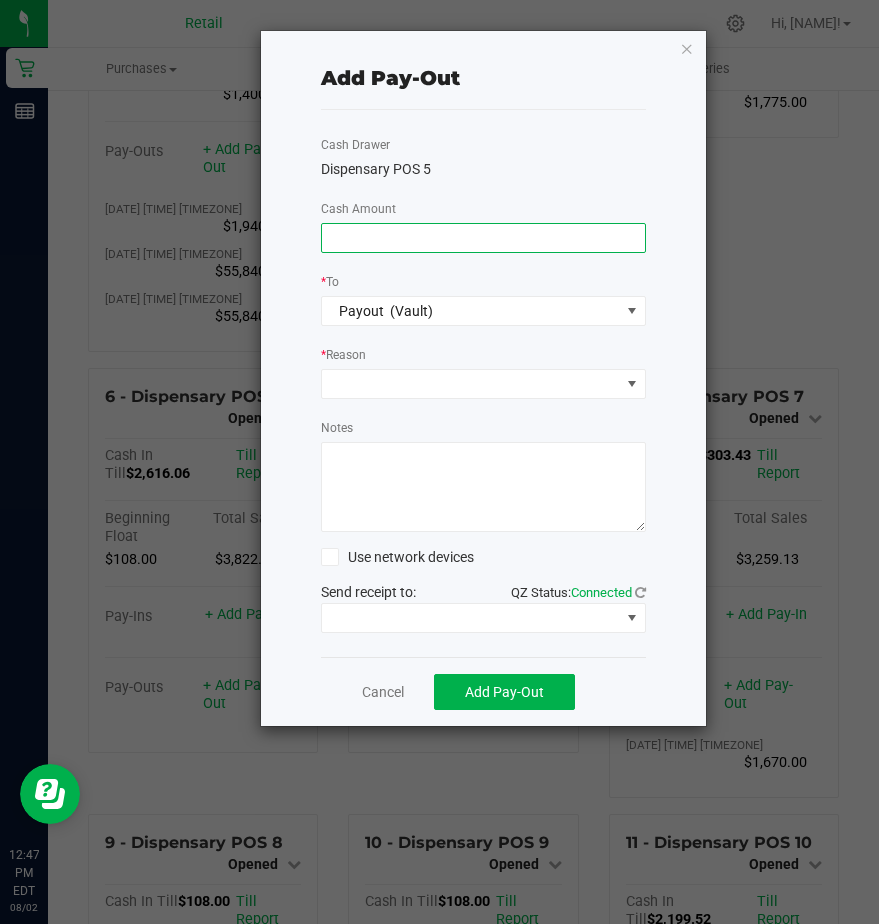 click at bounding box center (483, 238) 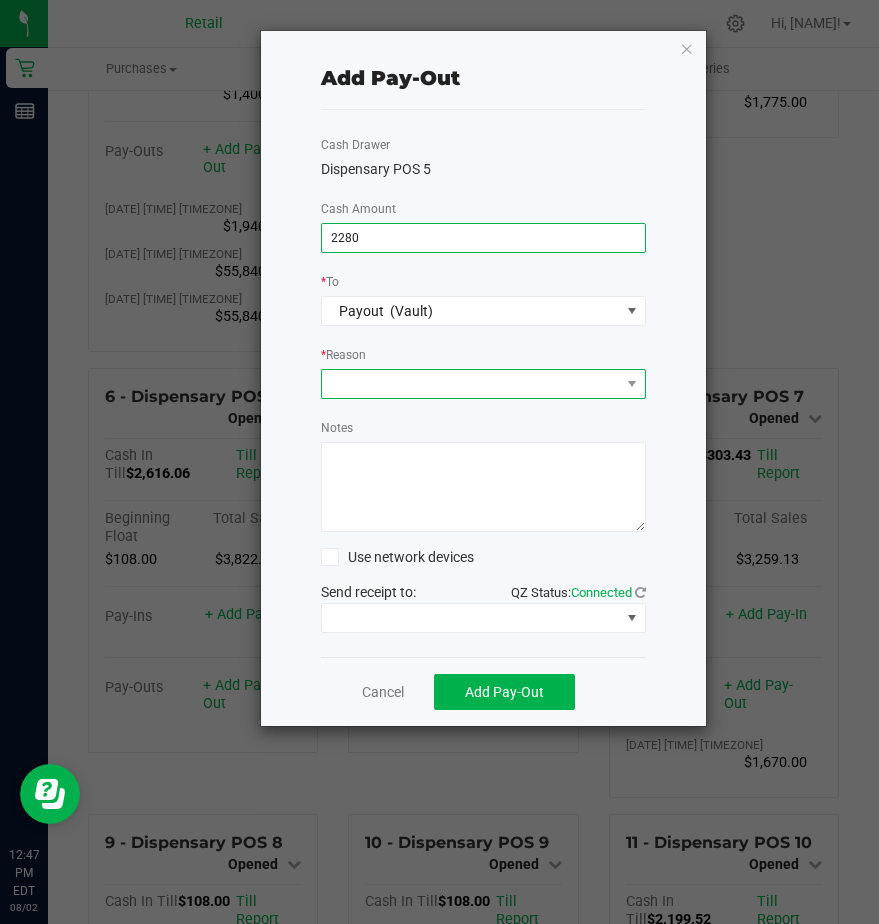 type on "$2,280.00" 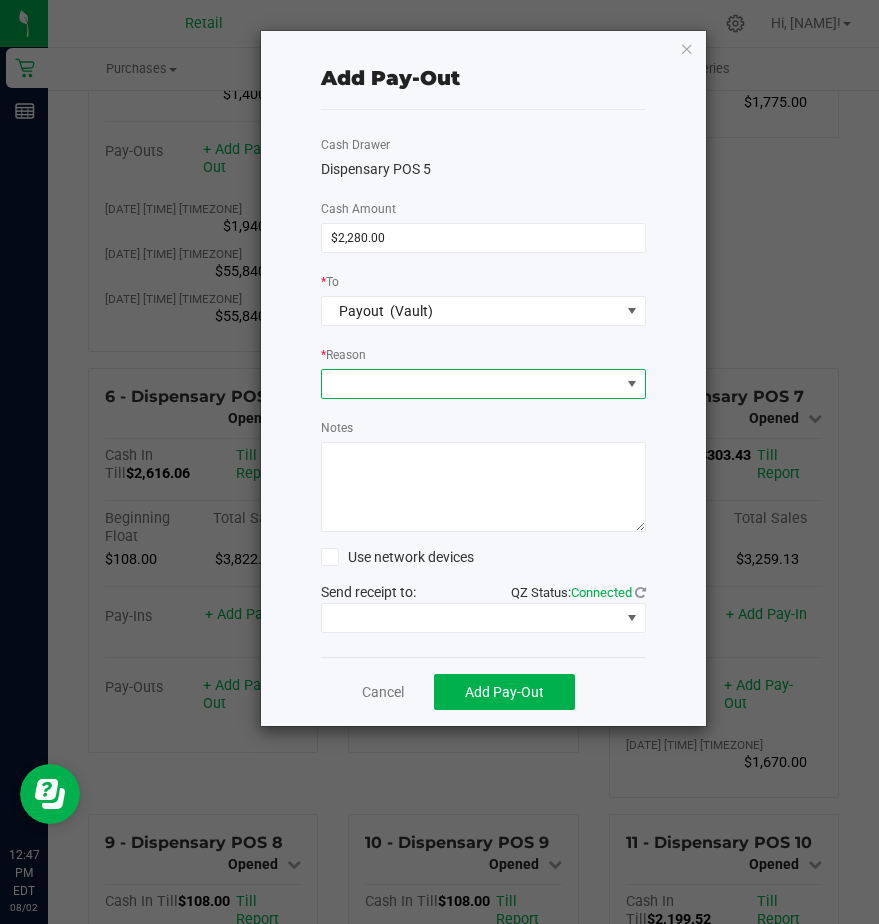 click at bounding box center [471, 384] 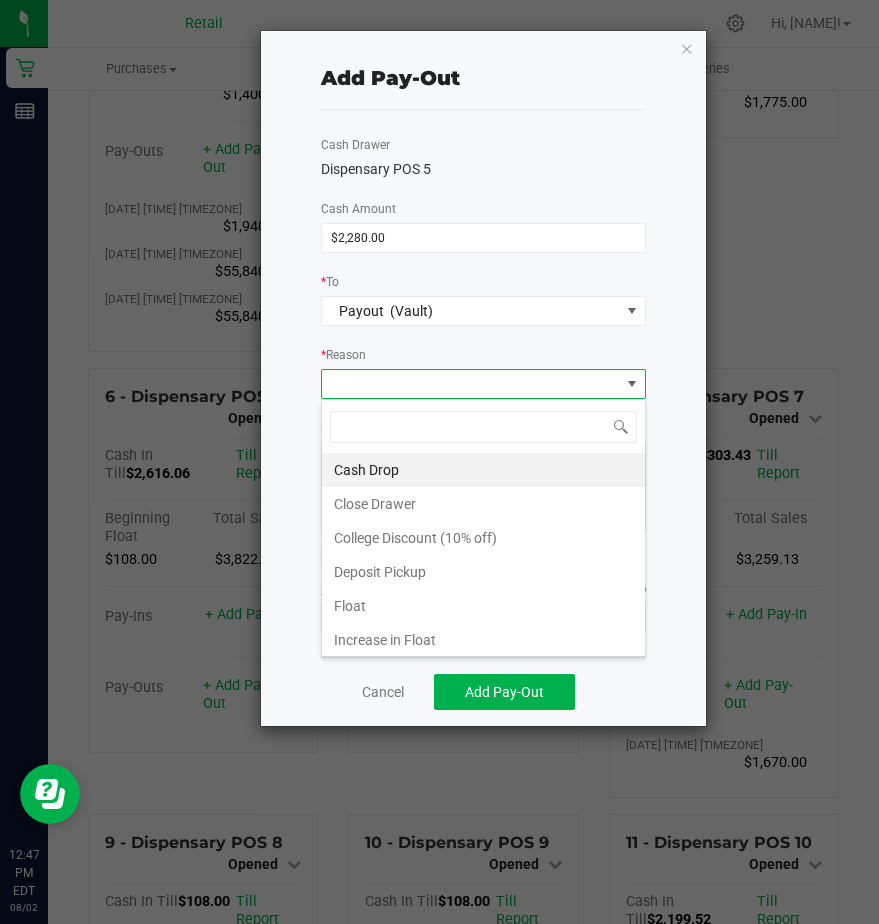scroll, scrollTop: 99970, scrollLeft: 99675, axis: both 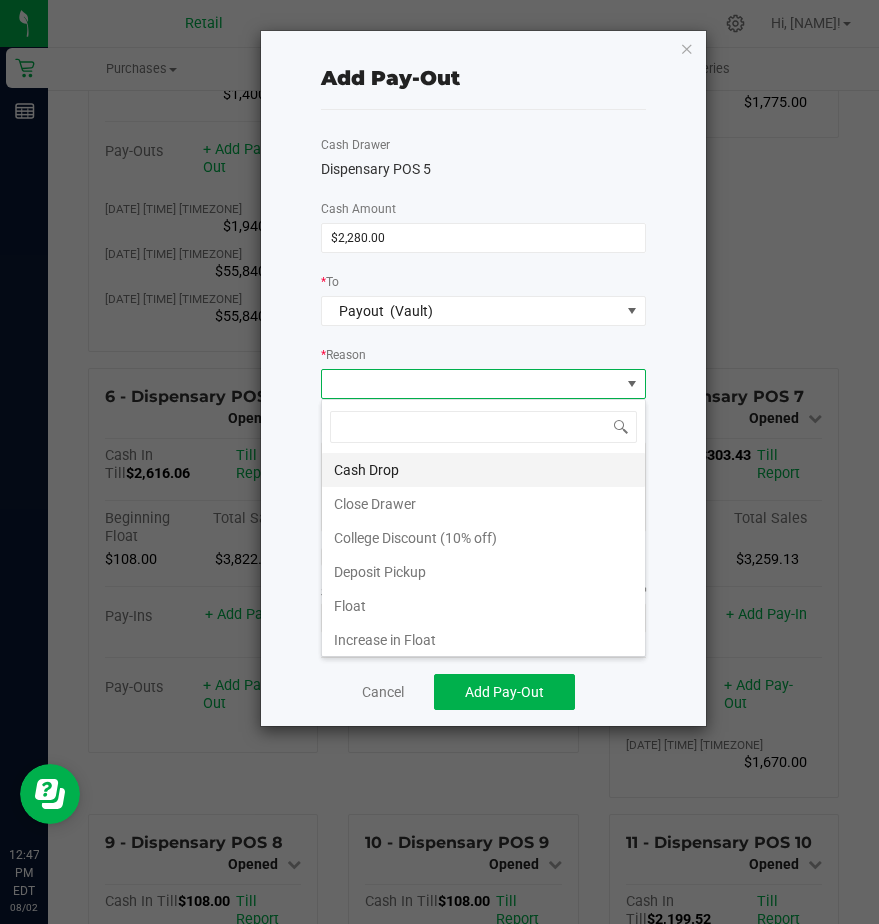 click on "Cash Drop" at bounding box center [483, 470] 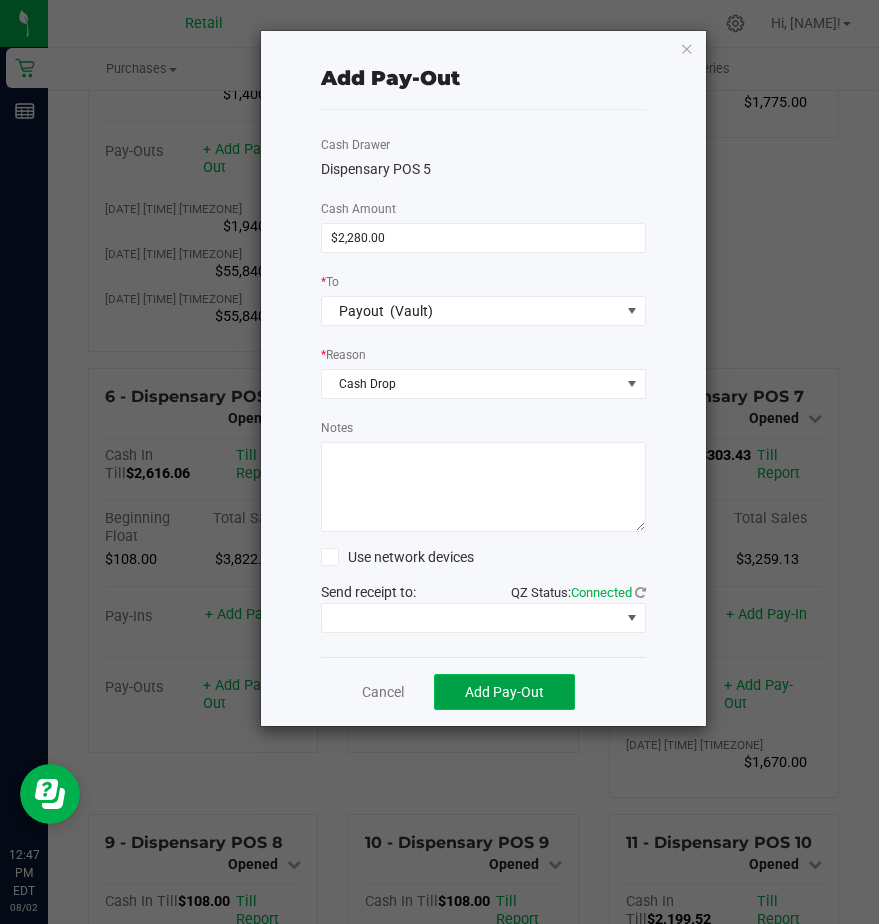 click on "Add Pay-Out" 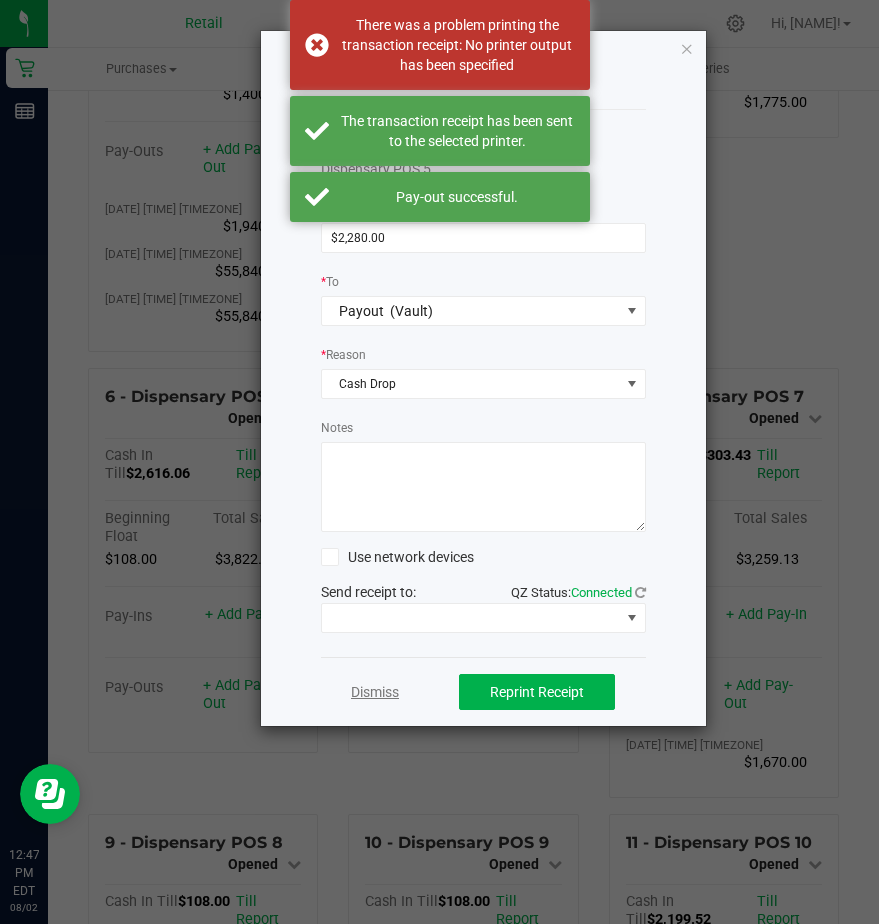 click on "Dismiss" 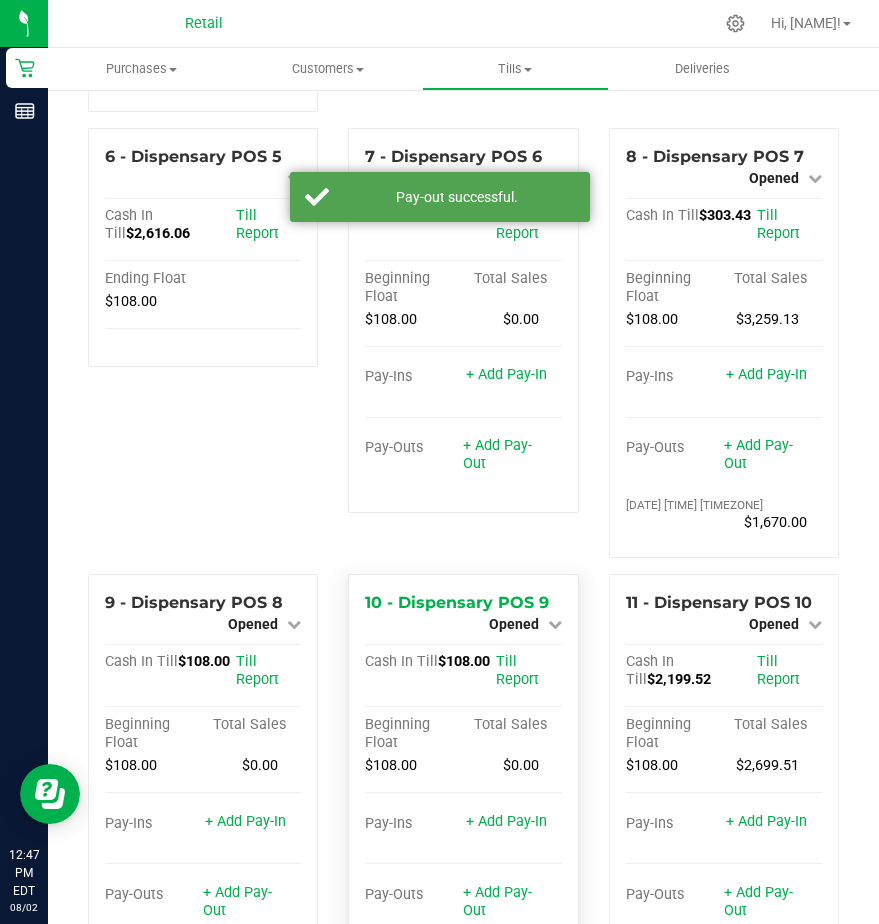 scroll, scrollTop: 800, scrollLeft: 0, axis: vertical 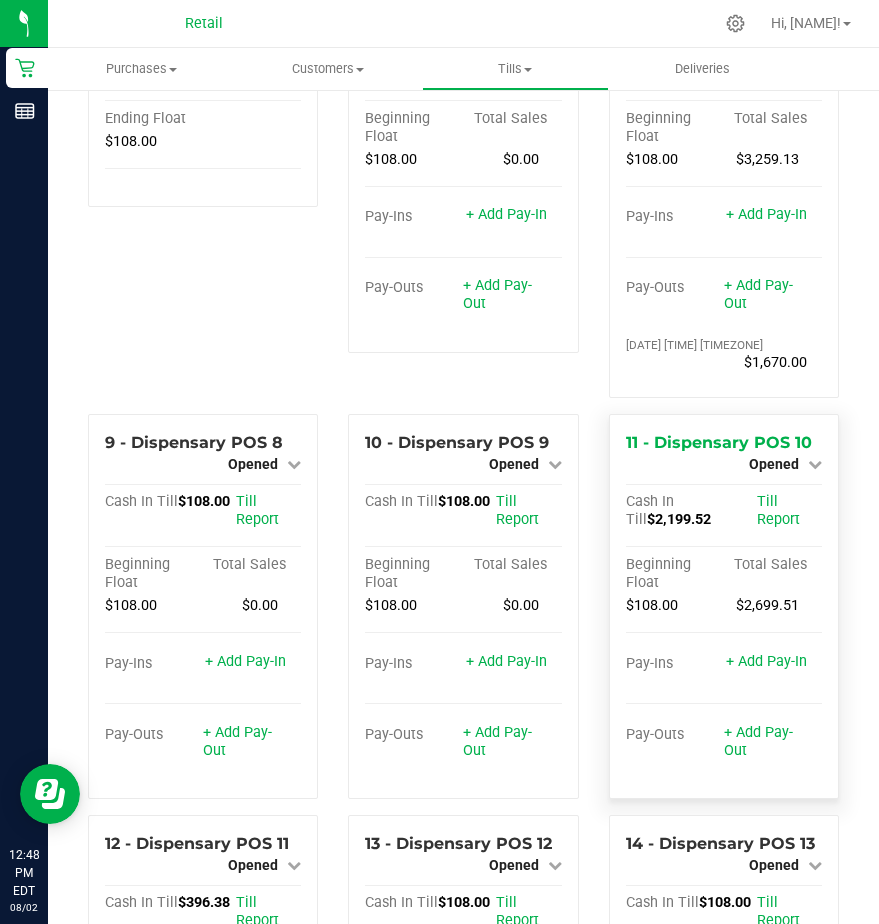 drag, startPoint x: 732, startPoint y: 753, endPoint x: 734, endPoint y: 766, distance: 13.152946 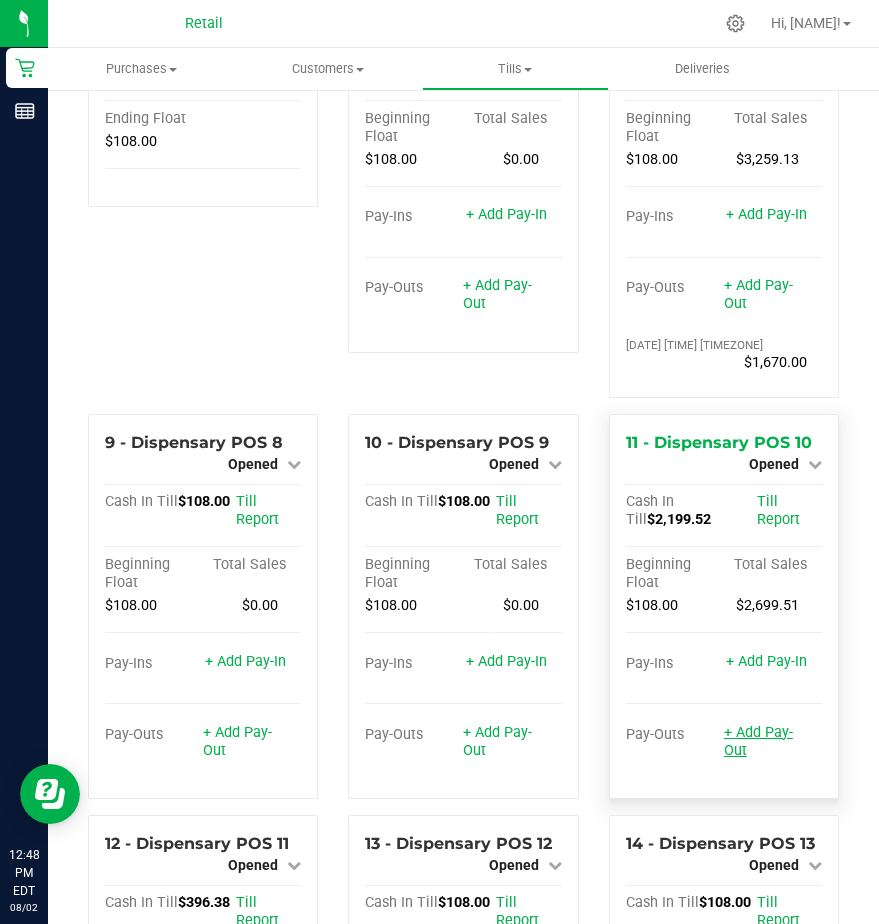 drag, startPoint x: 734, startPoint y: 766, endPoint x: 714, endPoint y: 751, distance: 25 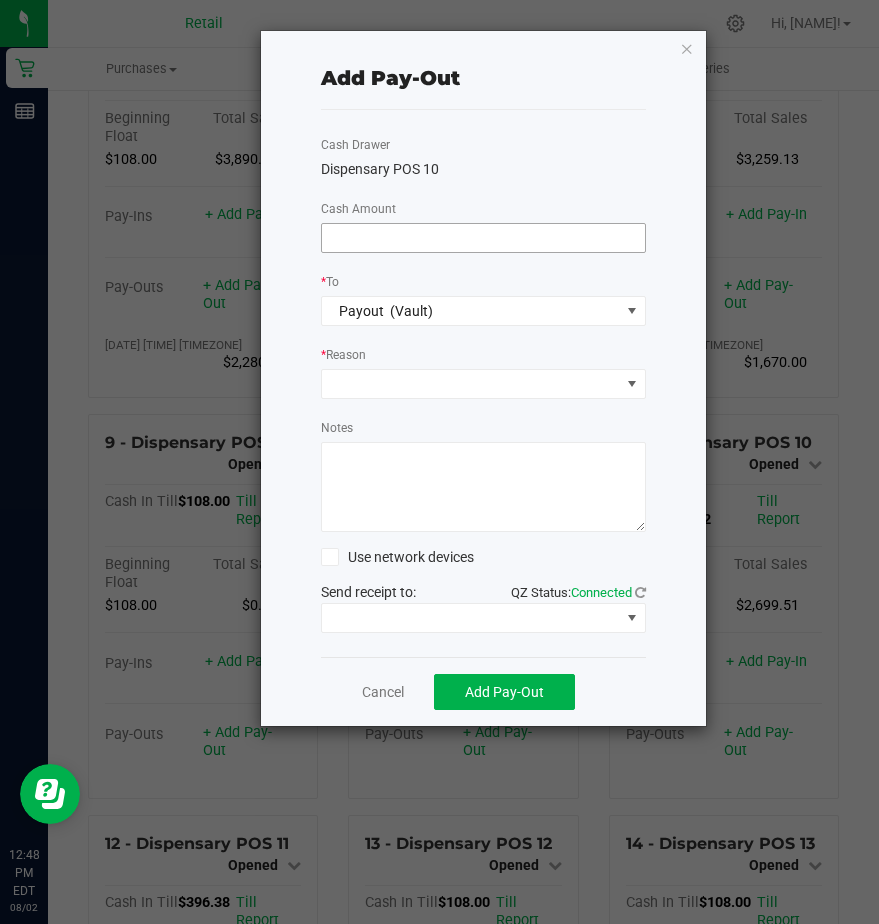 click at bounding box center (483, 238) 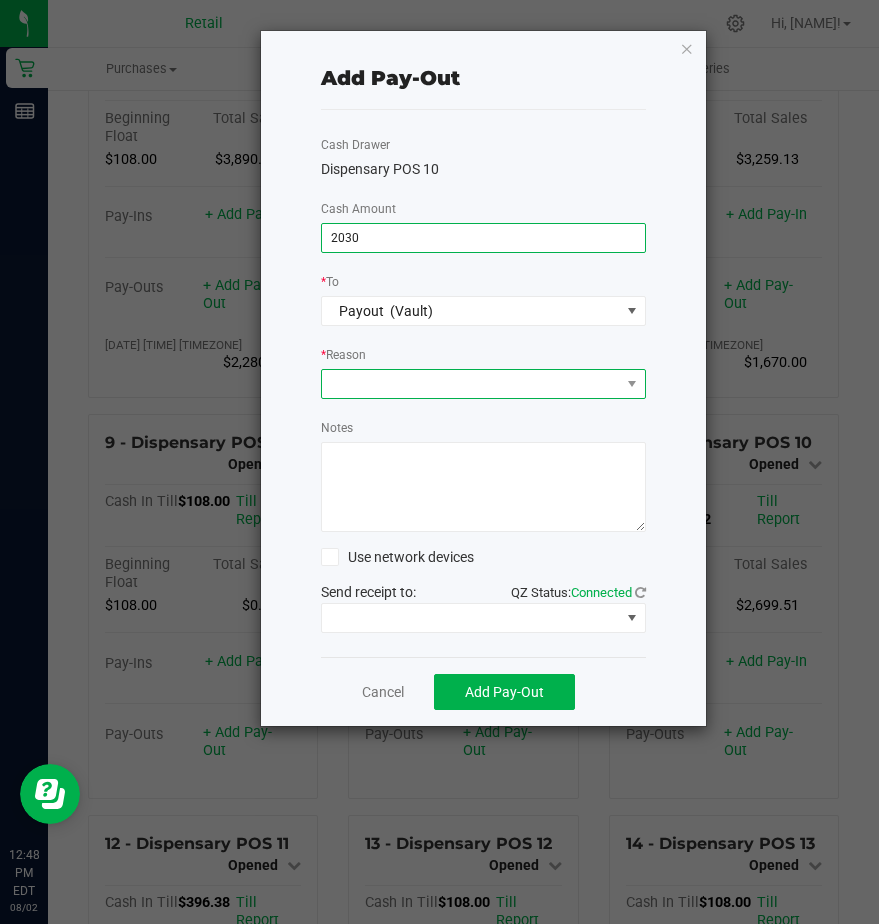 type on "$2,030.00" 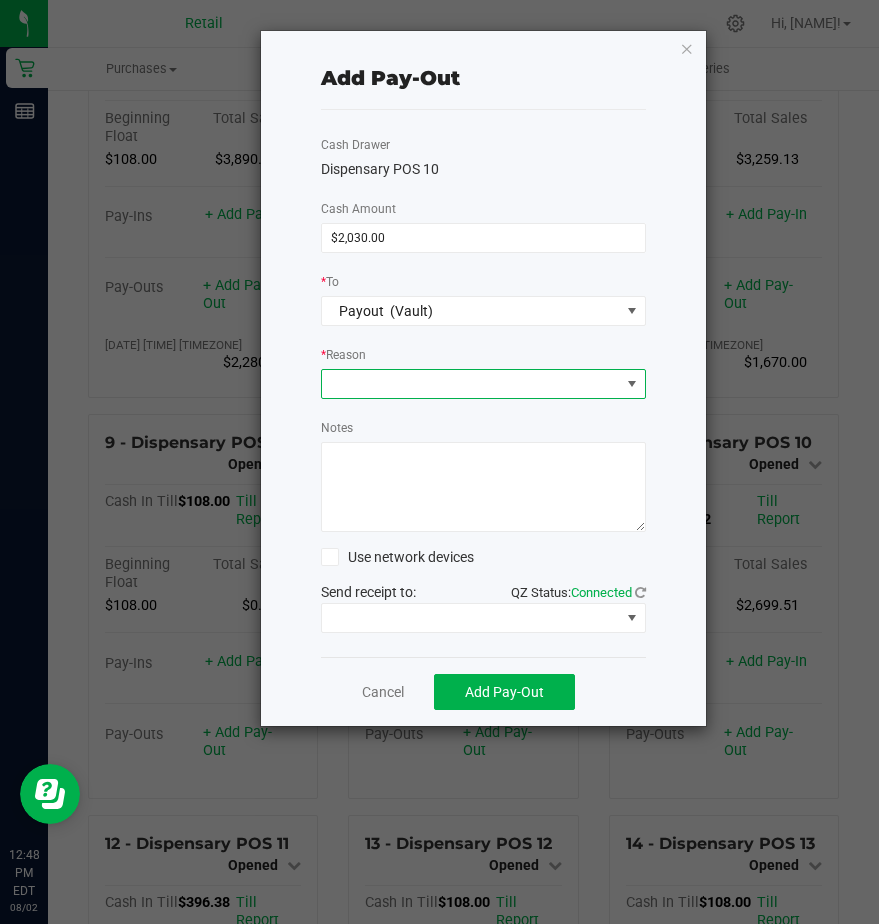 click at bounding box center (471, 384) 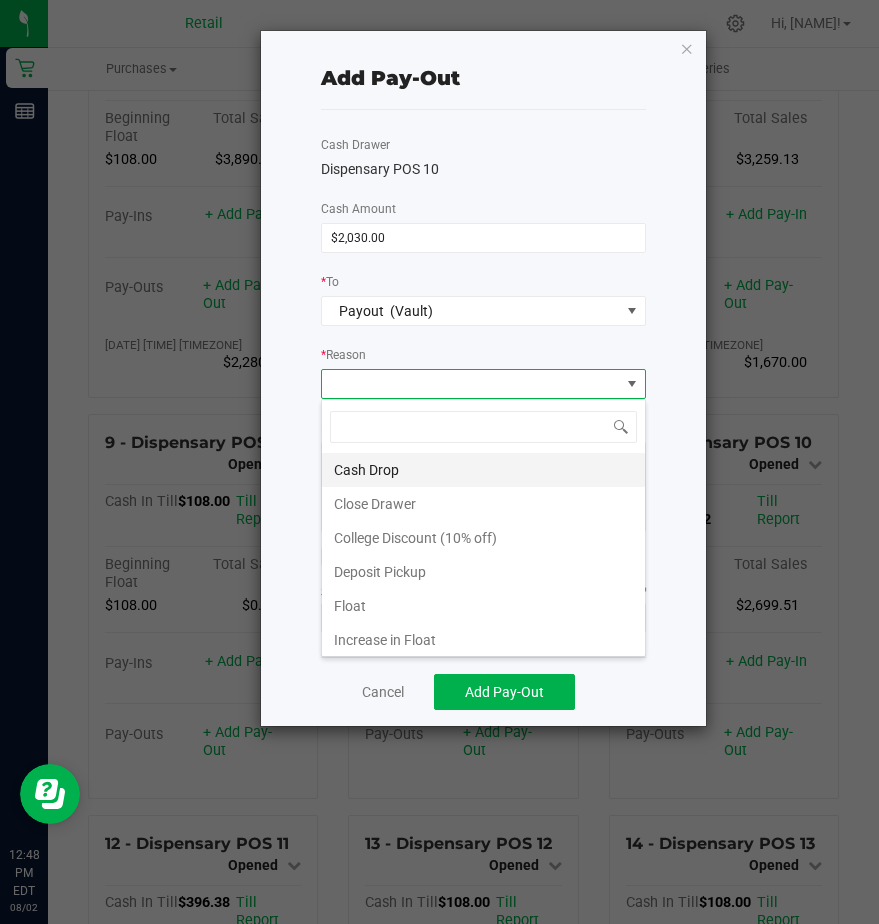scroll, scrollTop: 99970, scrollLeft: 99675, axis: both 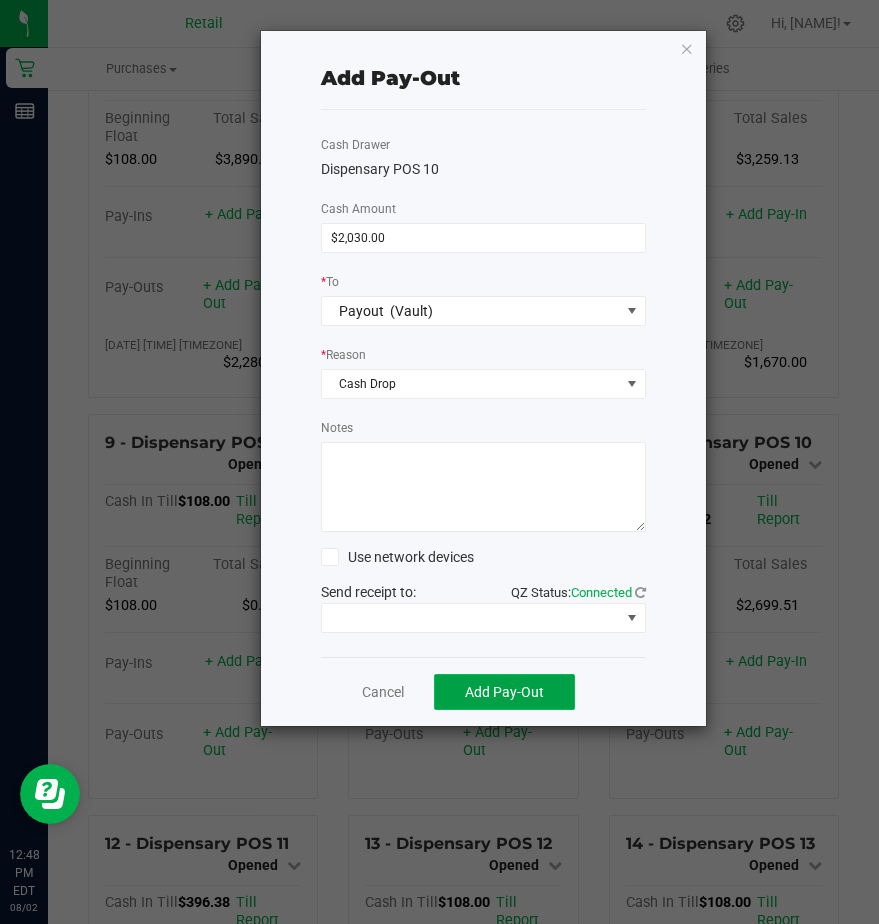 click on "Add Pay-Out" 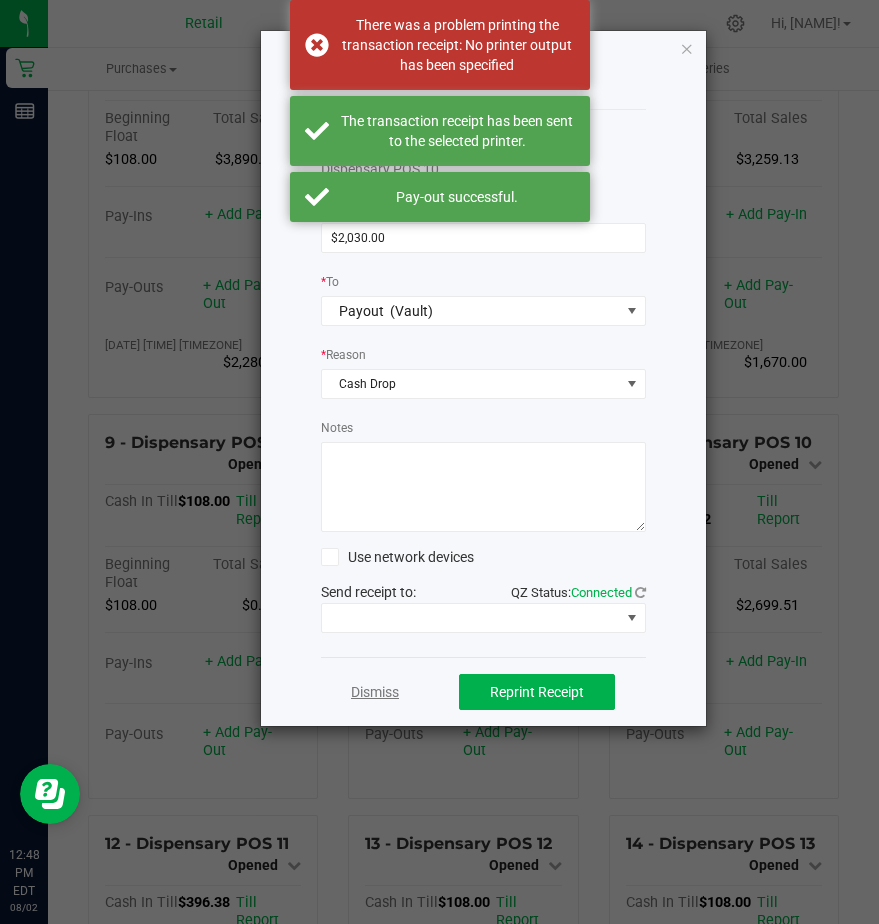 click on "Dismiss" 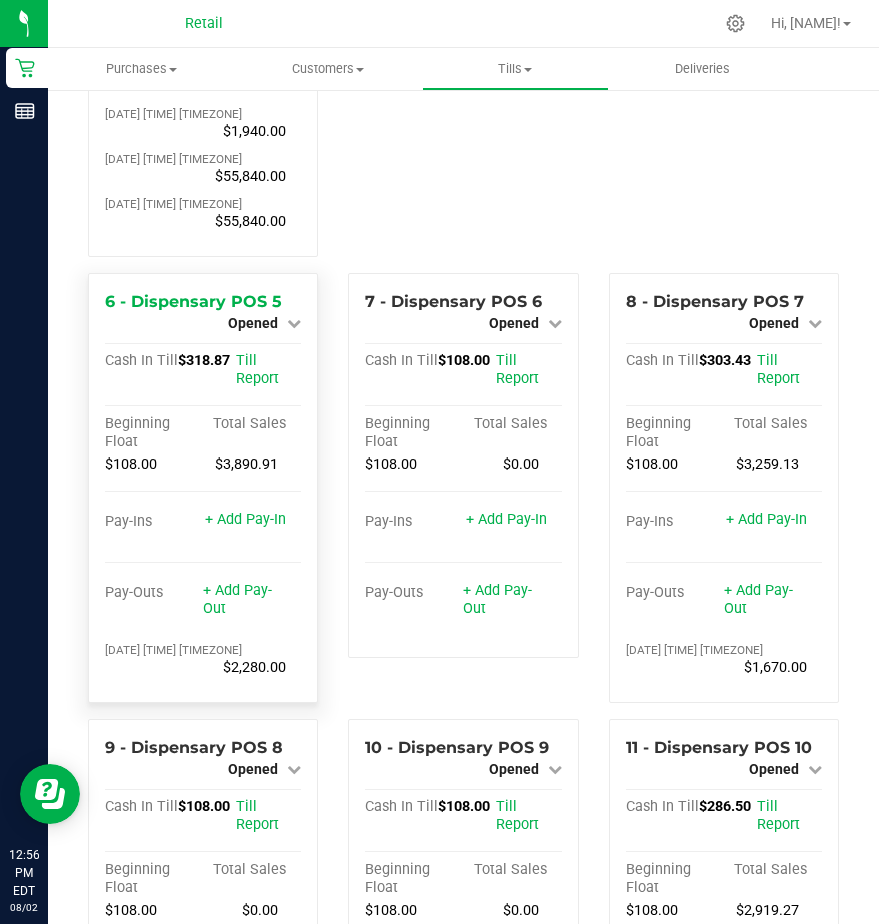 scroll, scrollTop: 500, scrollLeft: 0, axis: vertical 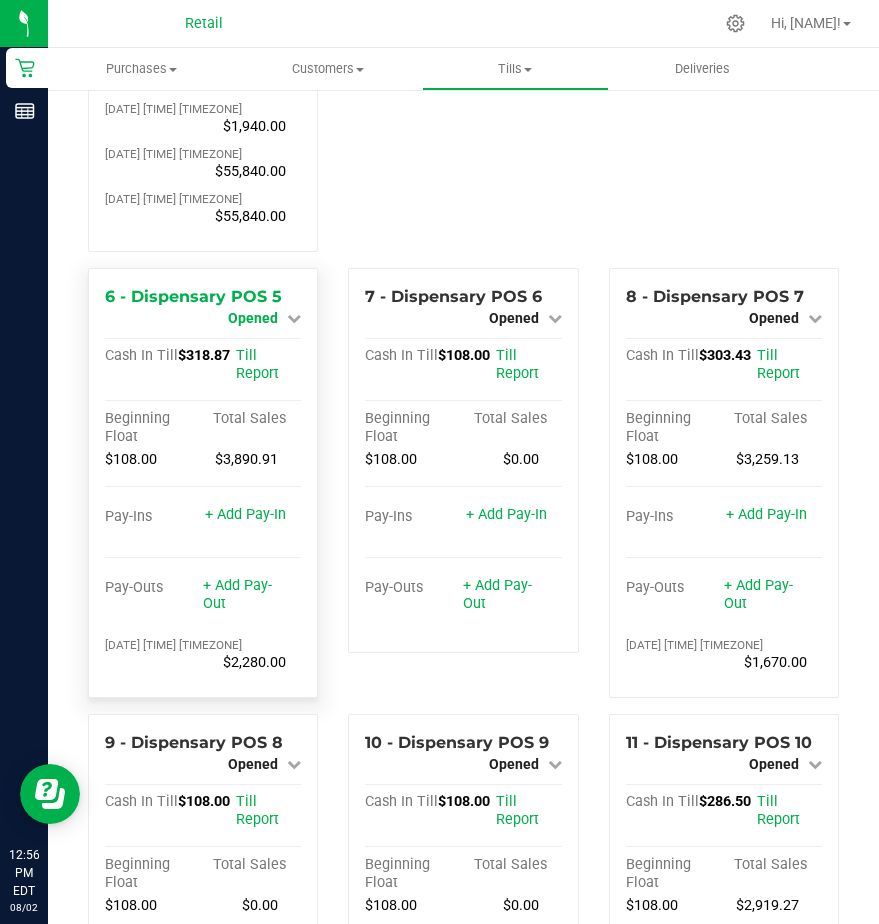 click on "Opened" at bounding box center [253, 318] 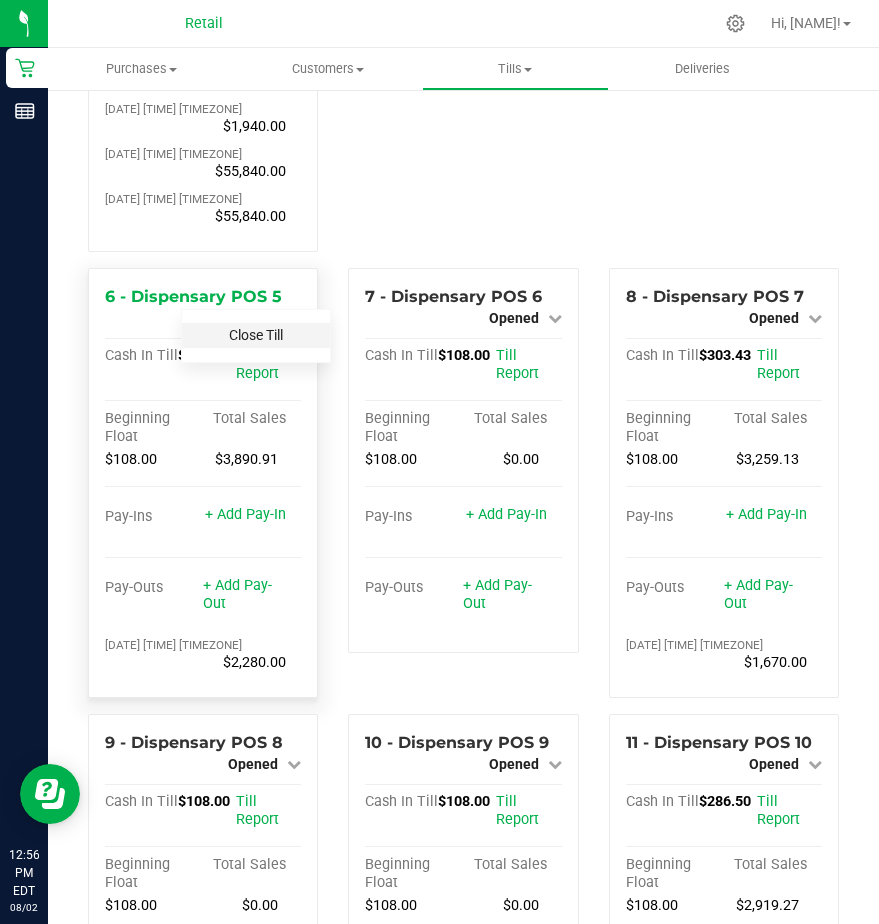 click on "Close Till" at bounding box center (256, 335) 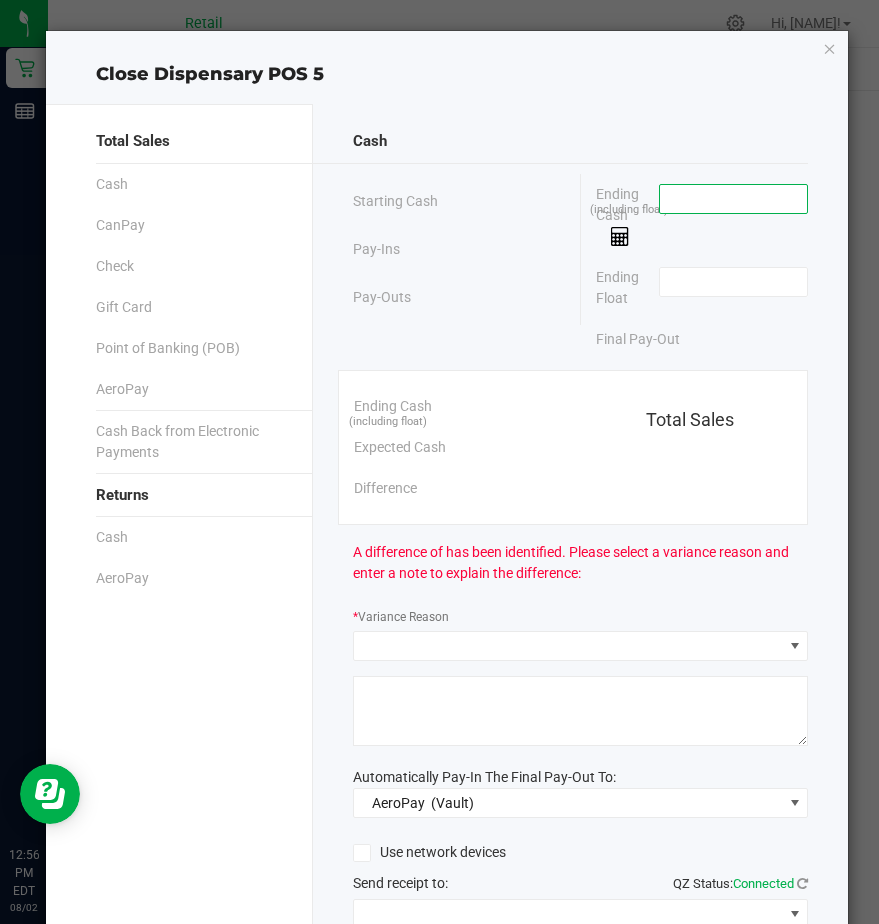 click at bounding box center [733, 199] 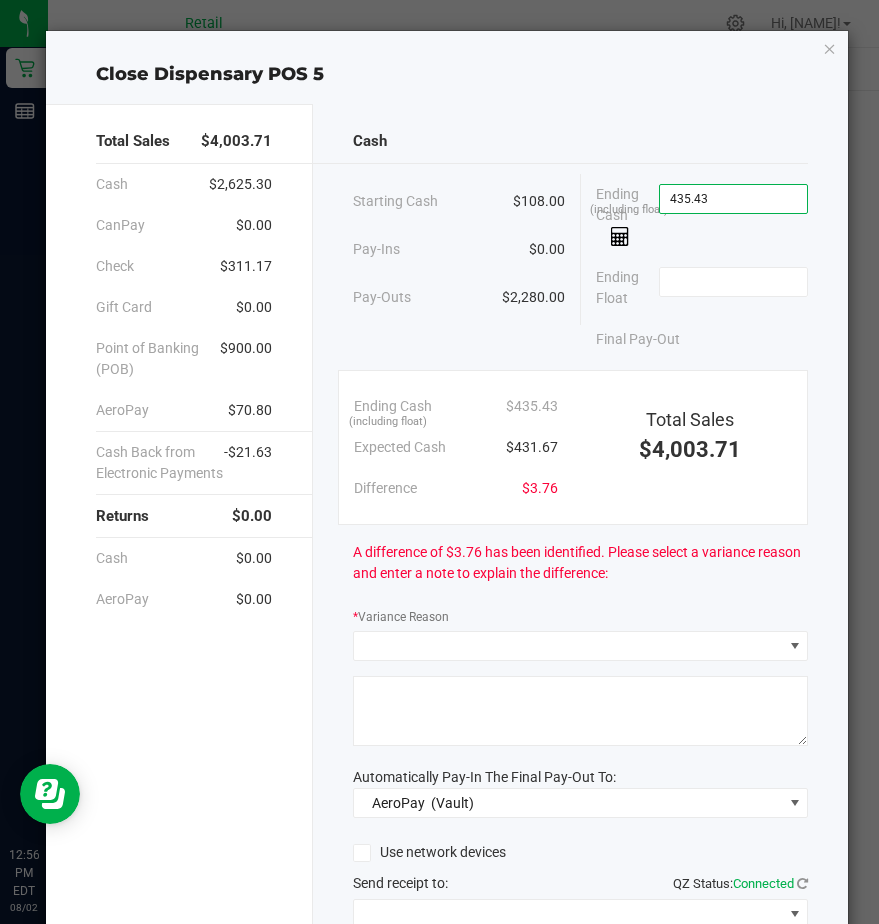 type on "$435.43" 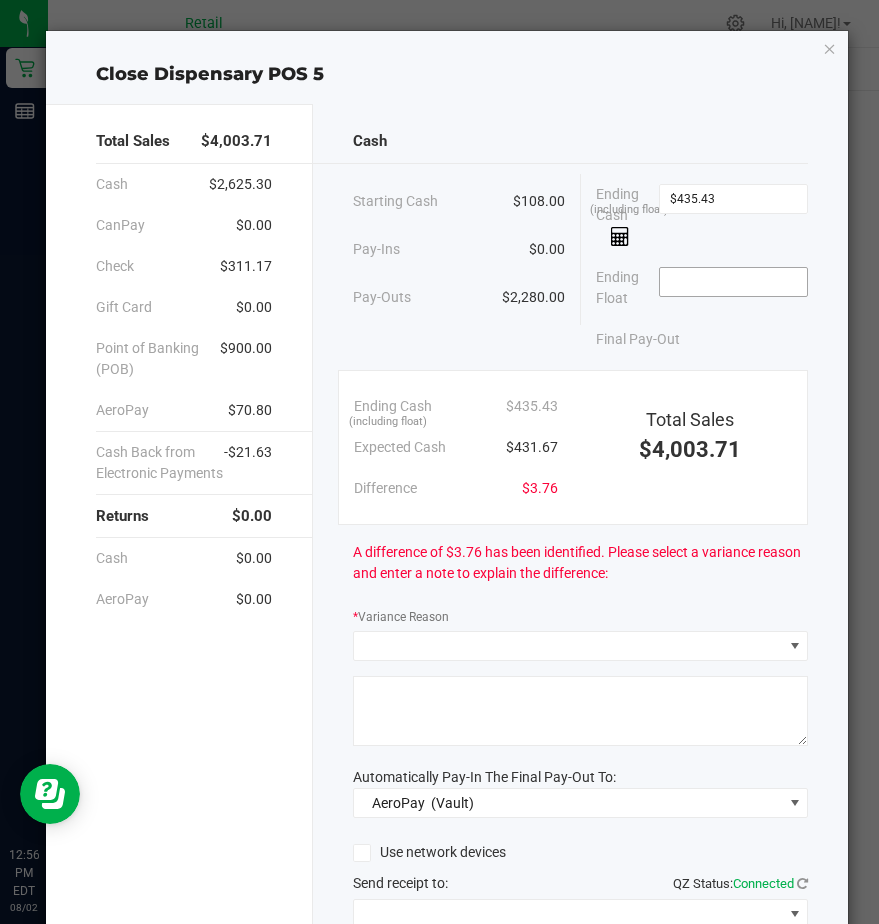 click on "Ending Float" 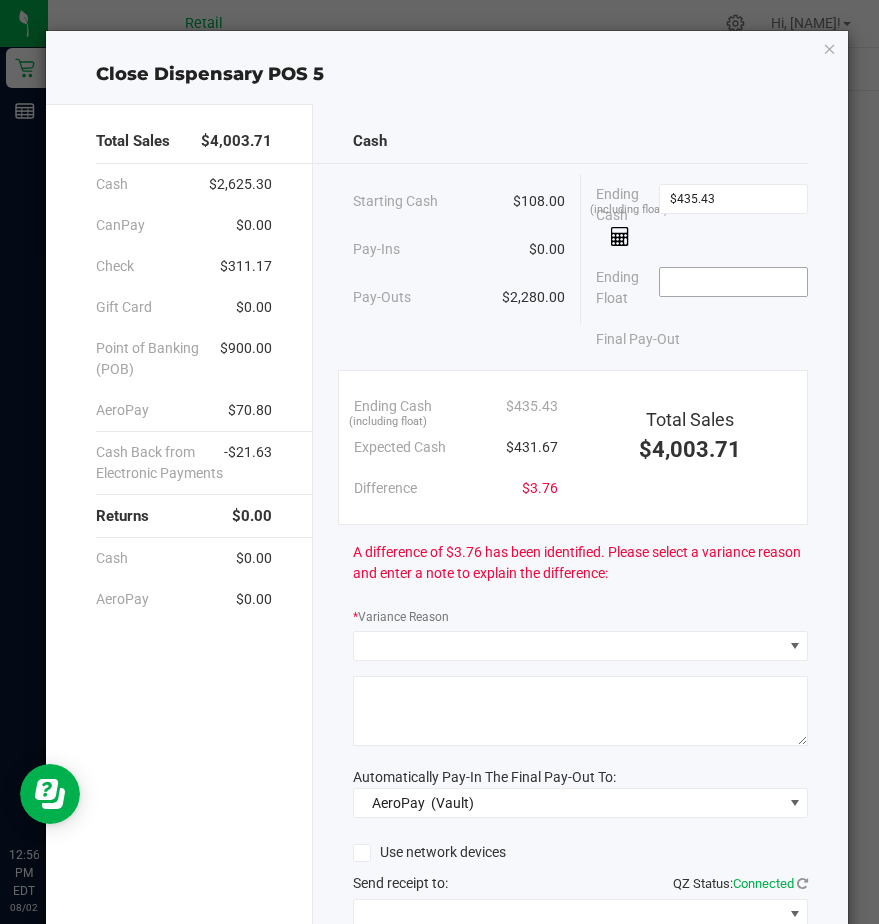 click at bounding box center [733, 282] 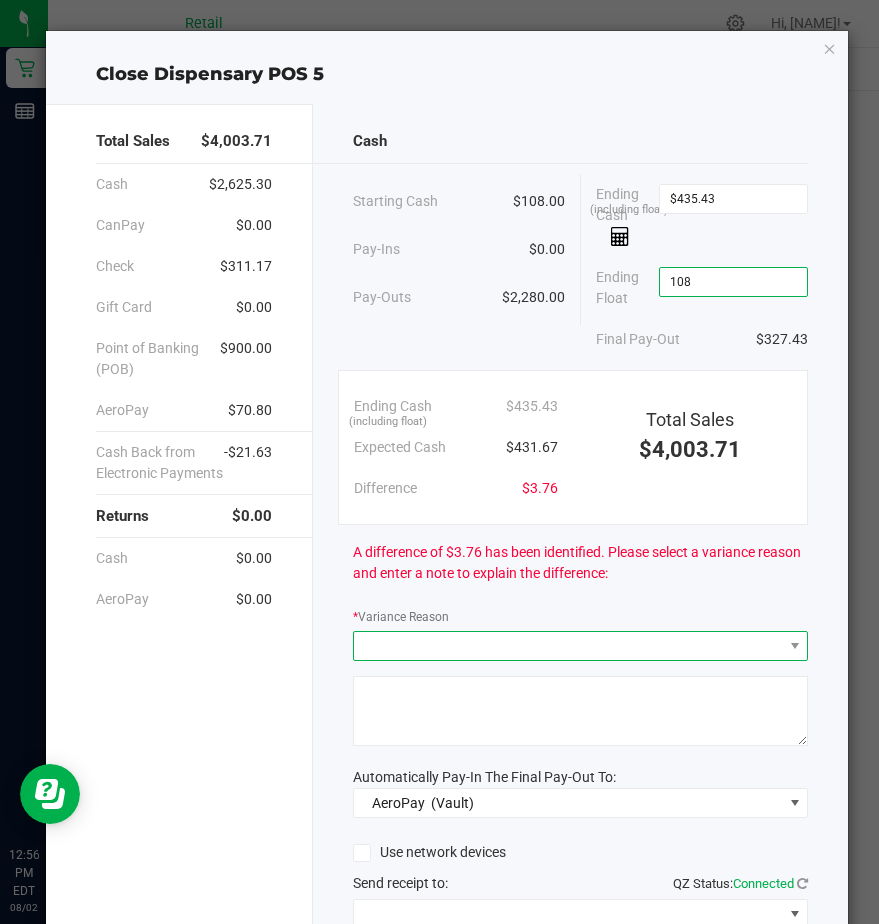 type on "$108.00" 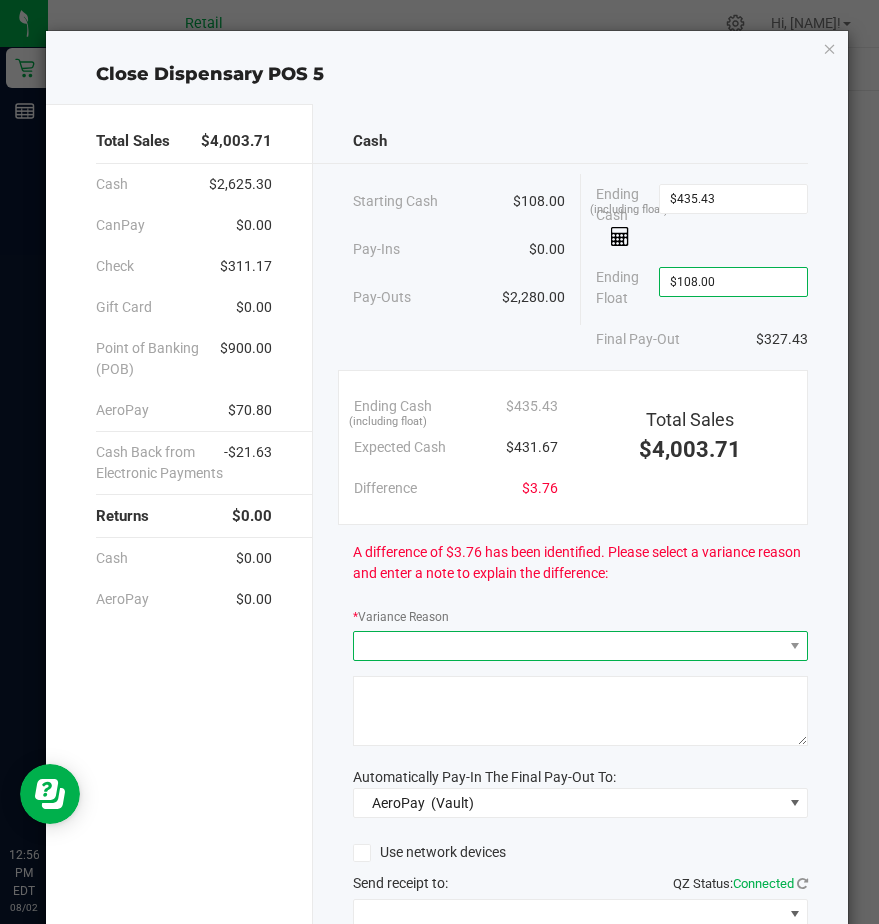 click at bounding box center (568, 646) 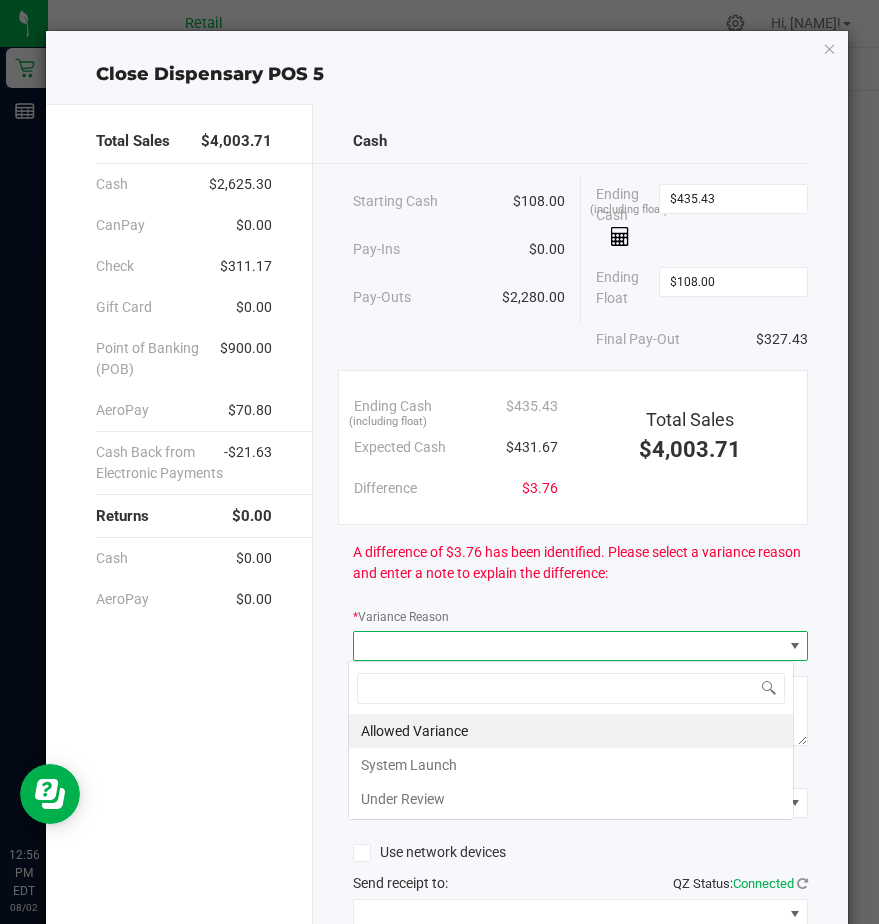 scroll, scrollTop: 99970, scrollLeft: 99554, axis: both 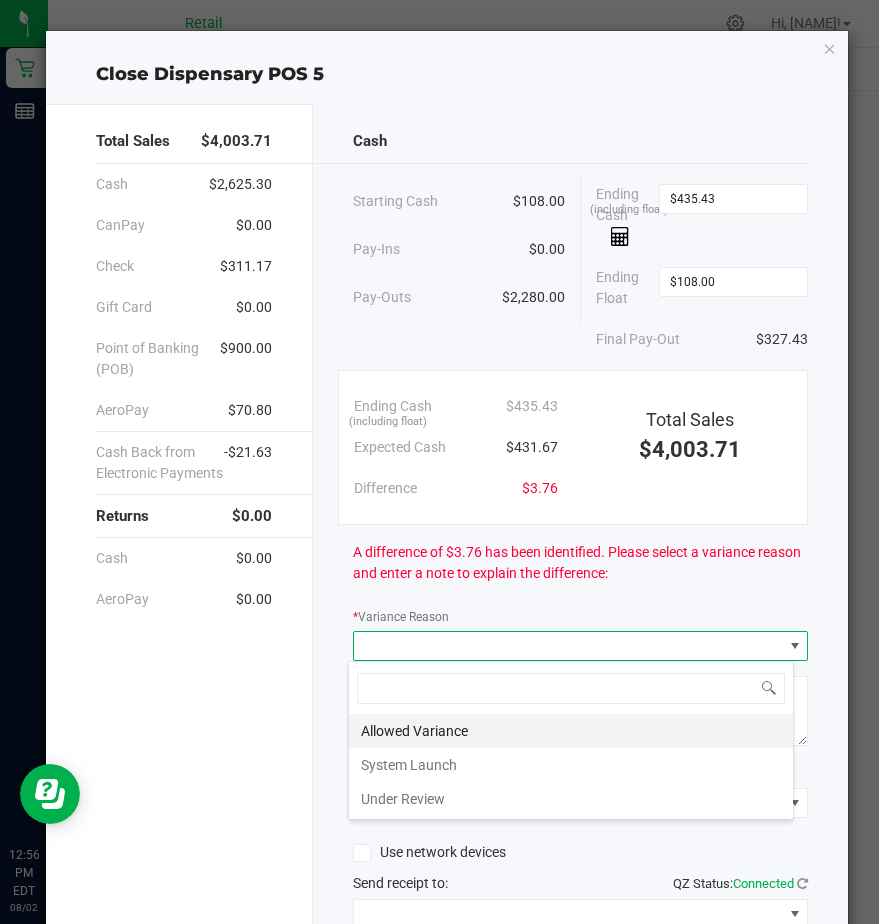 click on "Allowed Variance" at bounding box center (571, 731) 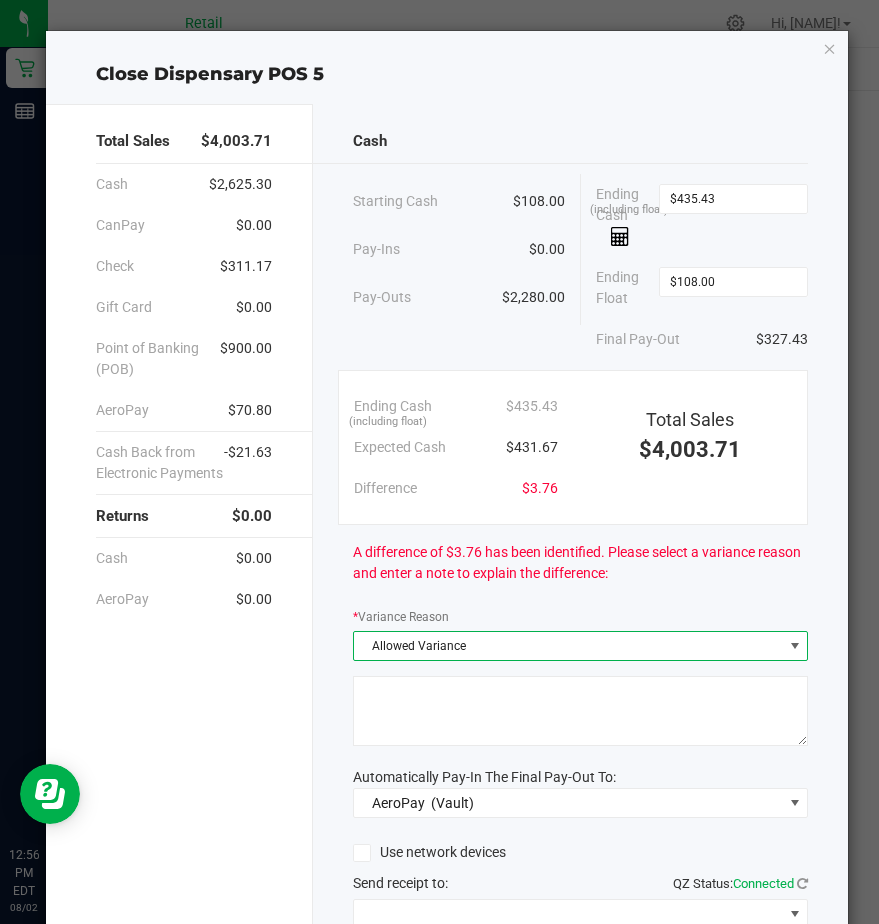 click 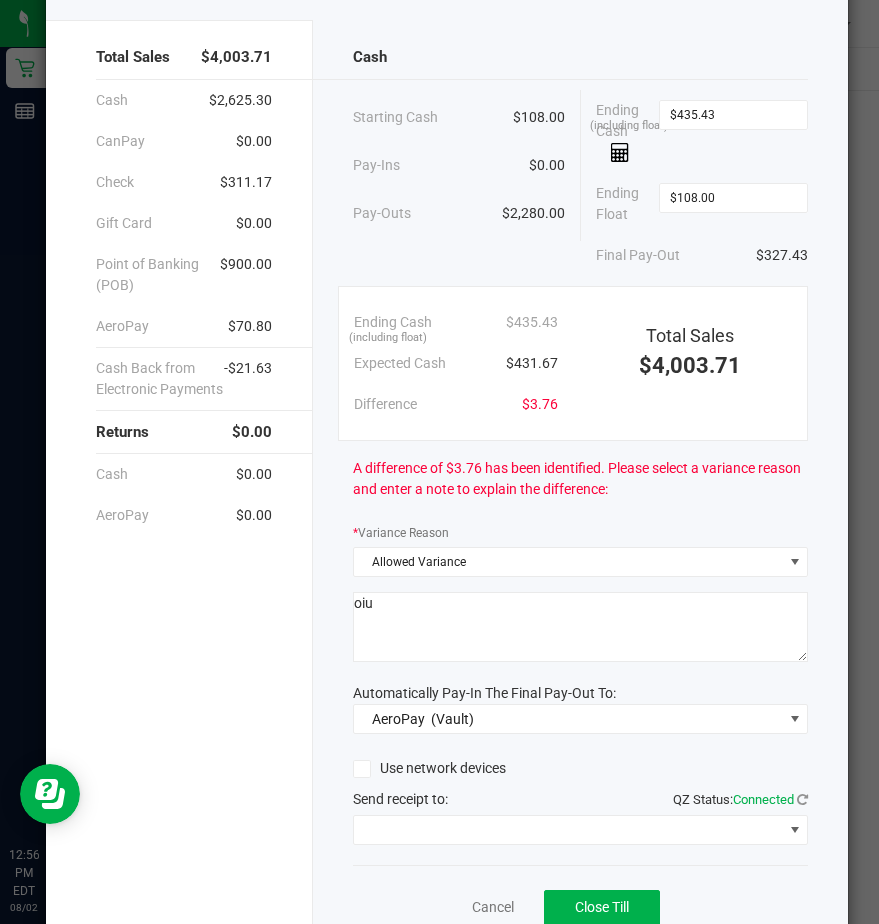 scroll, scrollTop: 168, scrollLeft: 0, axis: vertical 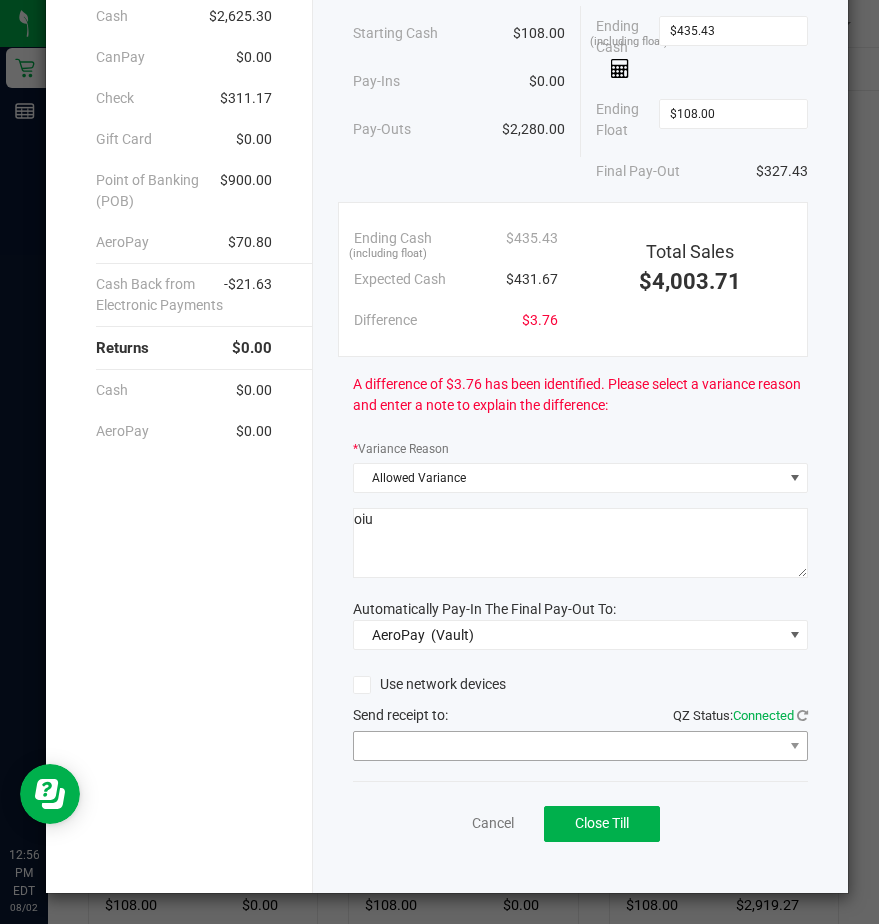 type on "oiu" 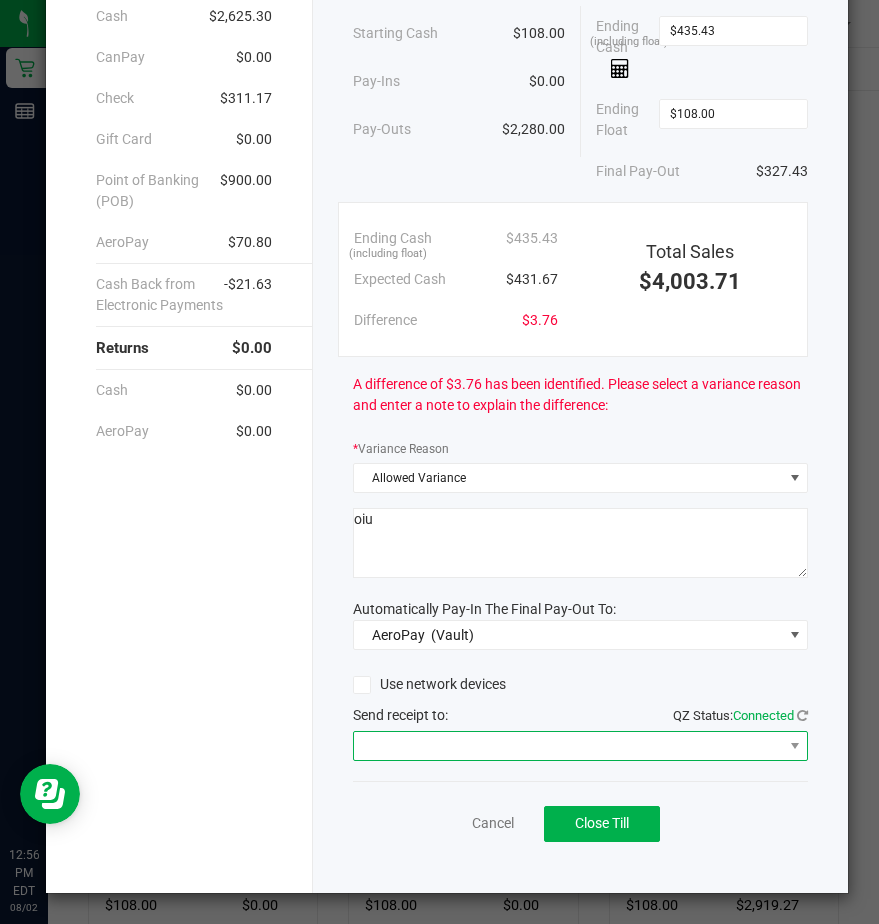 click at bounding box center (568, 746) 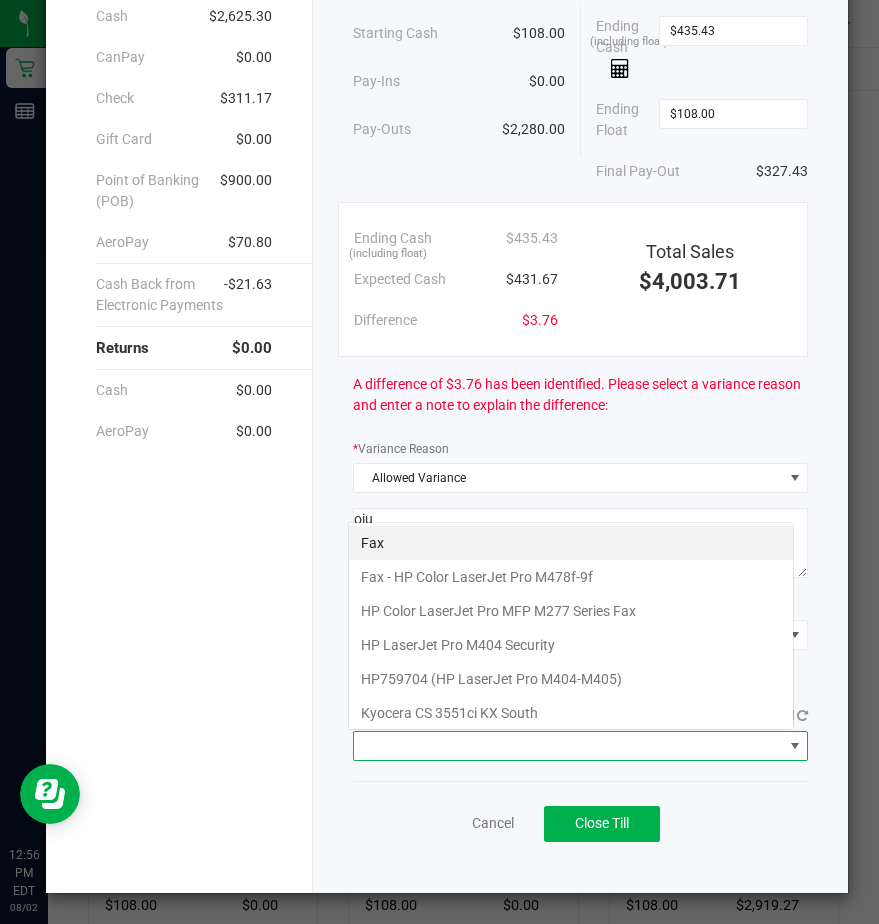 scroll, scrollTop: 99970, scrollLeft: 99554, axis: both 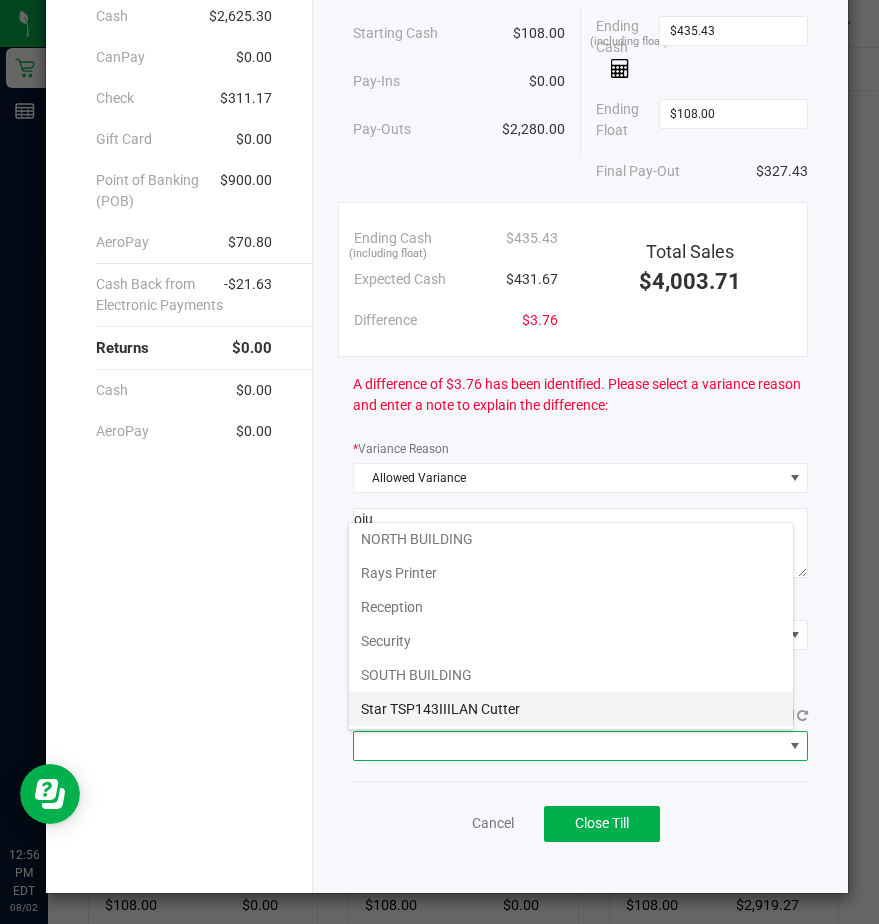 click on "Star TSP143IIILAN Cutter" at bounding box center [571, 709] 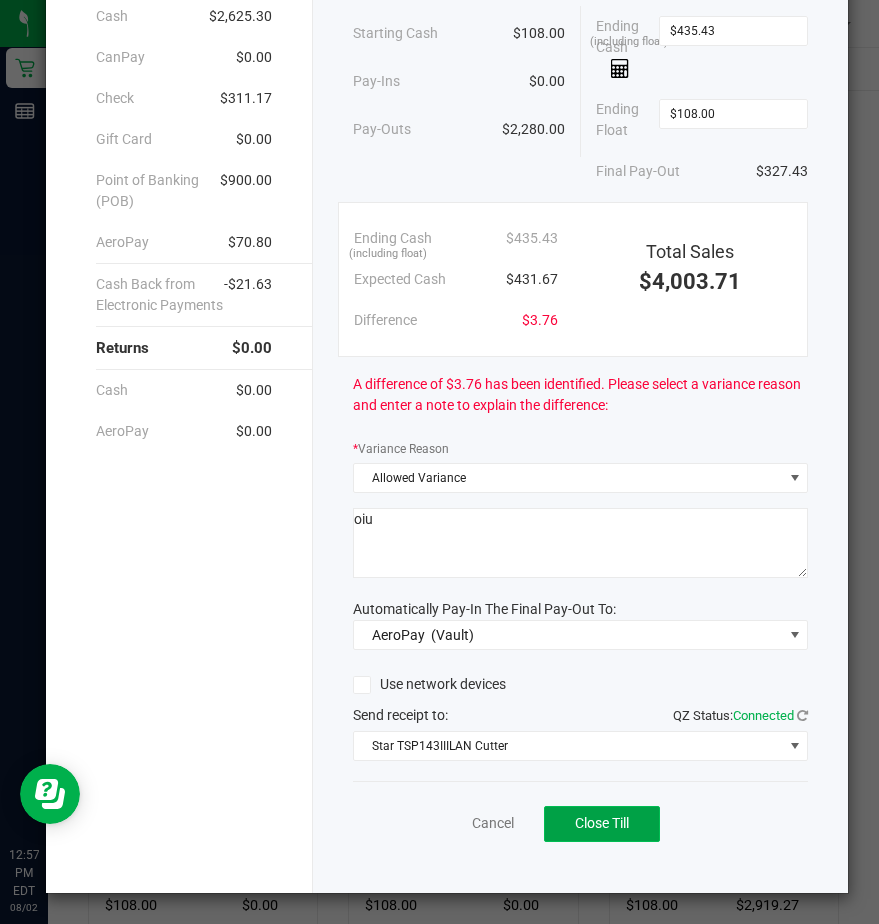 click on "Close Till" 